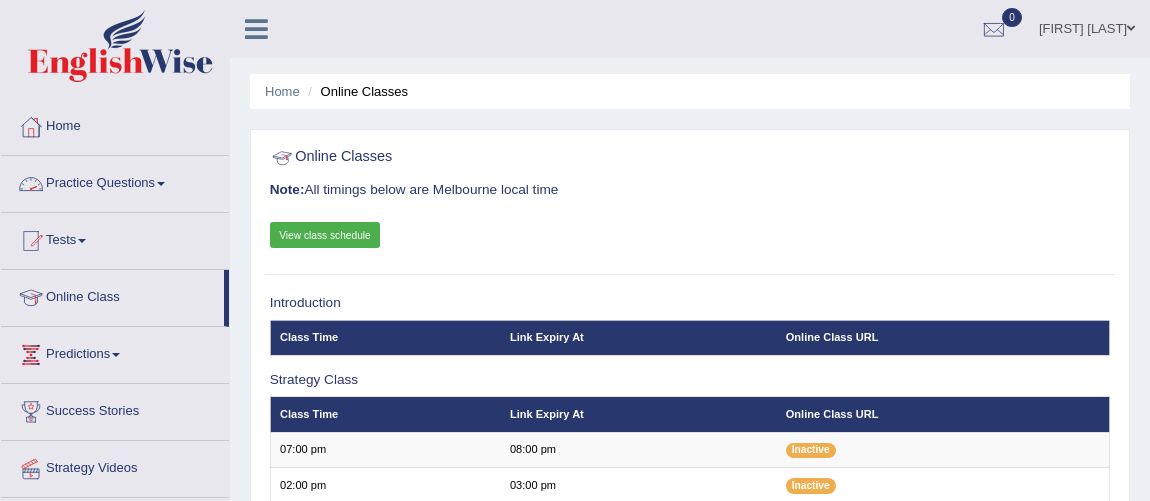 scroll, scrollTop: 0, scrollLeft: 0, axis: both 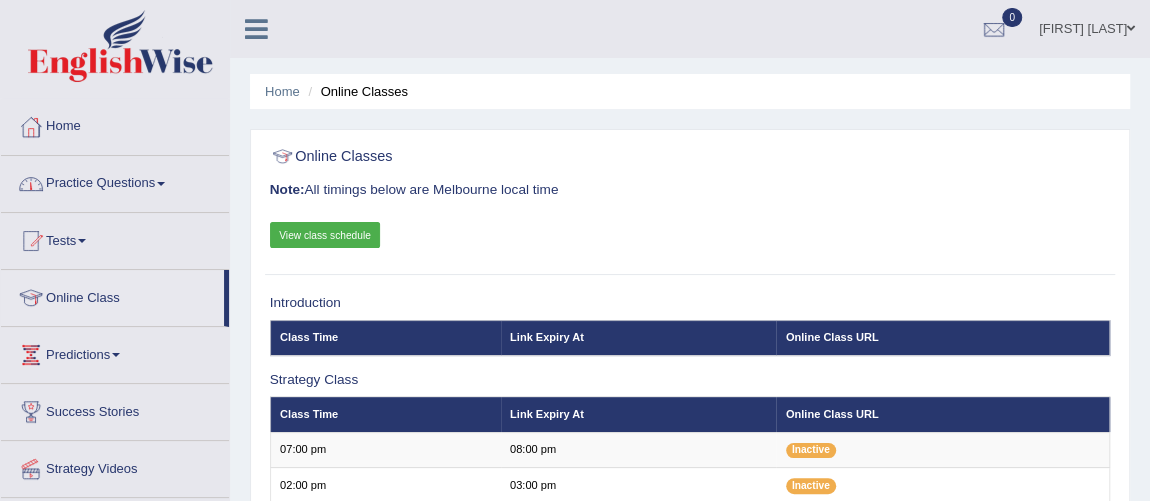 click on "View class schedule" at bounding box center [325, 235] 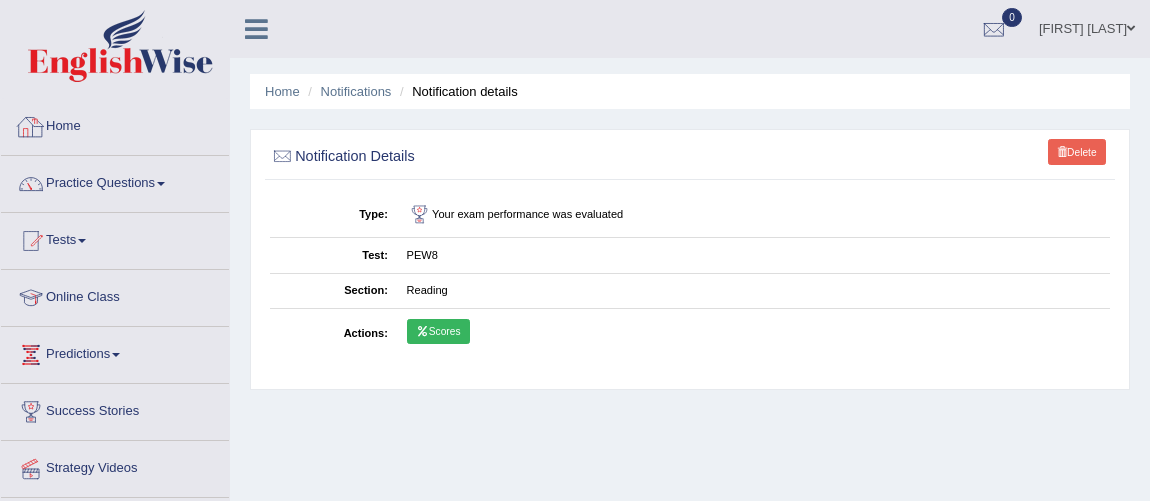 scroll, scrollTop: 0, scrollLeft: 0, axis: both 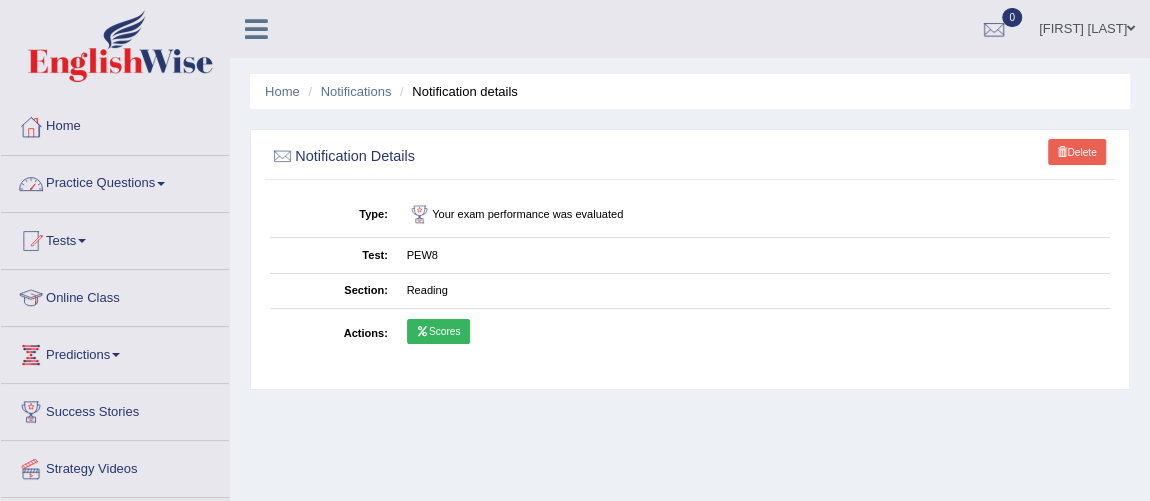 click on "Practice Questions" at bounding box center (115, 181) 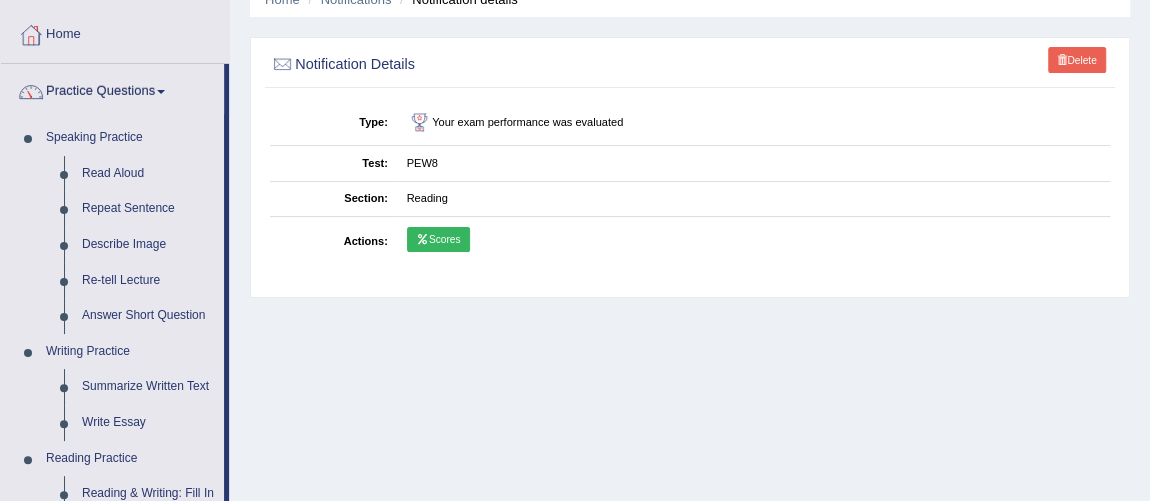 scroll, scrollTop: 0, scrollLeft: 0, axis: both 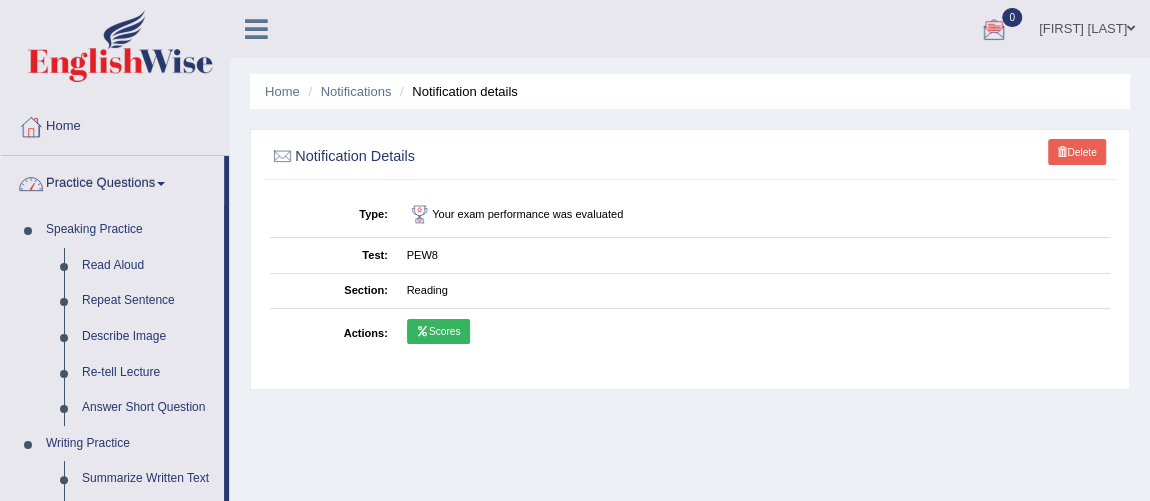 click on "Practice Questions" at bounding box center (112, 181) 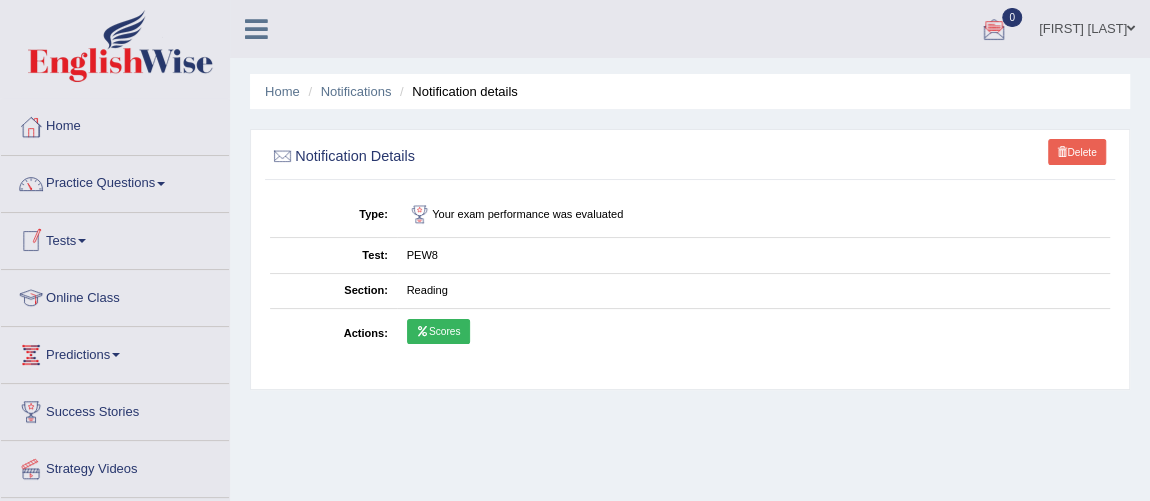 click on "Tests" at bounding box center [115, 238] 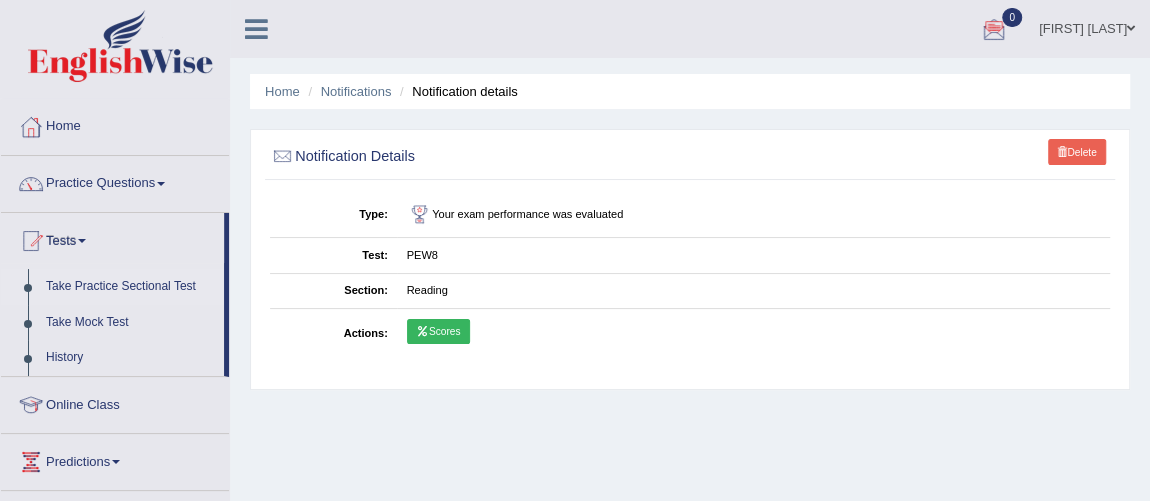 click on "Take Practice Sectional Test" at bounding box center (130, 287) 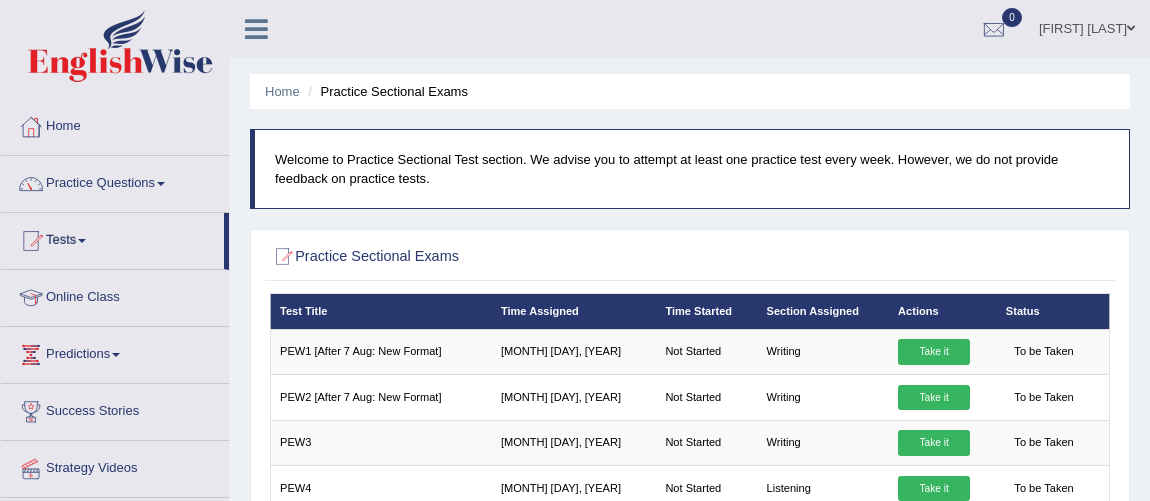 scroll, scrollTop: 0, scrollLeft: 0, axis: both 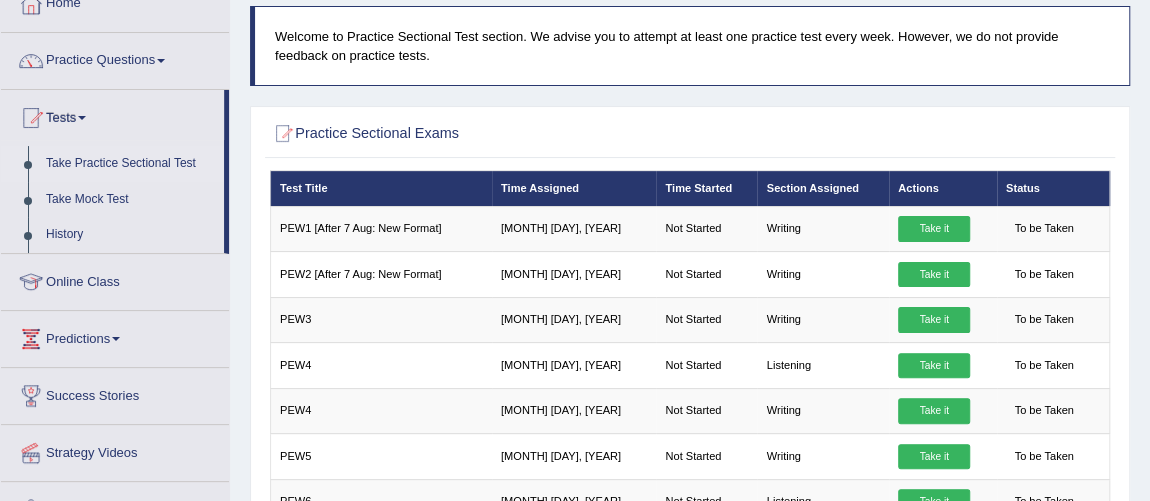 drag, startPoint x: 1161, startPoint y: 72, endPoint x: 1138, endPoint y: 119, distance: 52.3259 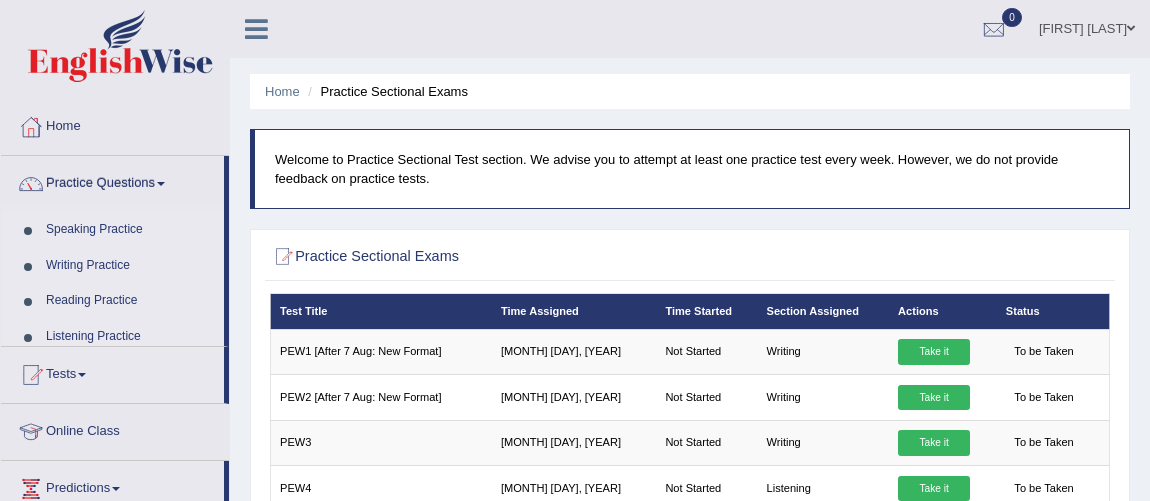 scroll, scrollTop: 0, scrollLeft: 0, axis: both 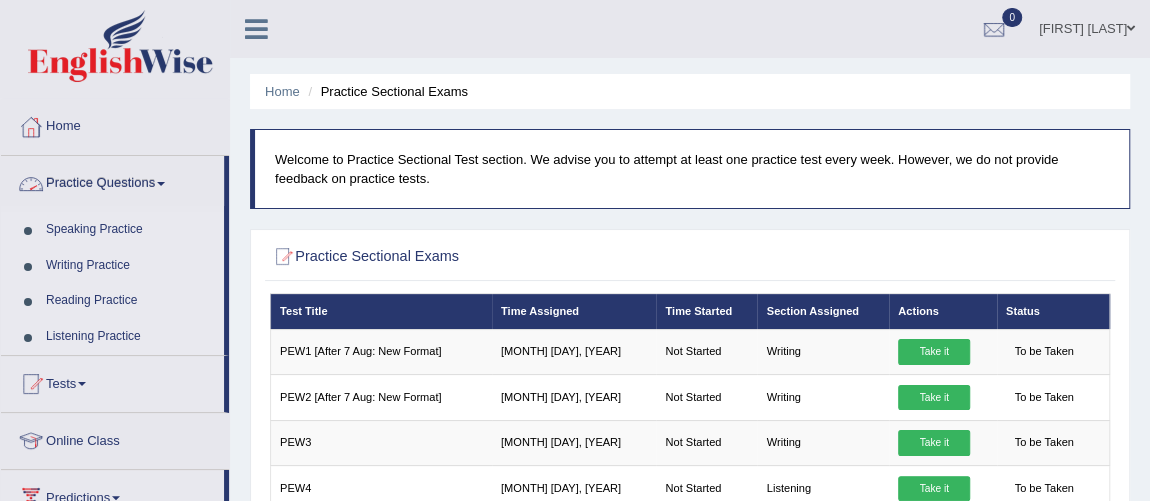 click on "Practice Questions" at bounding box center (112, 181) 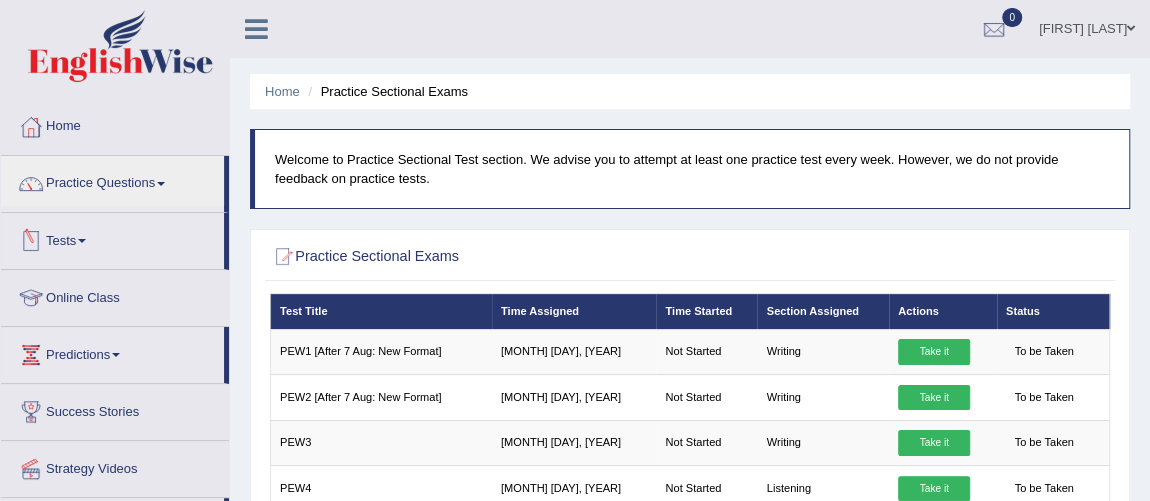click on "Tests" at bounding box center [112, 238] 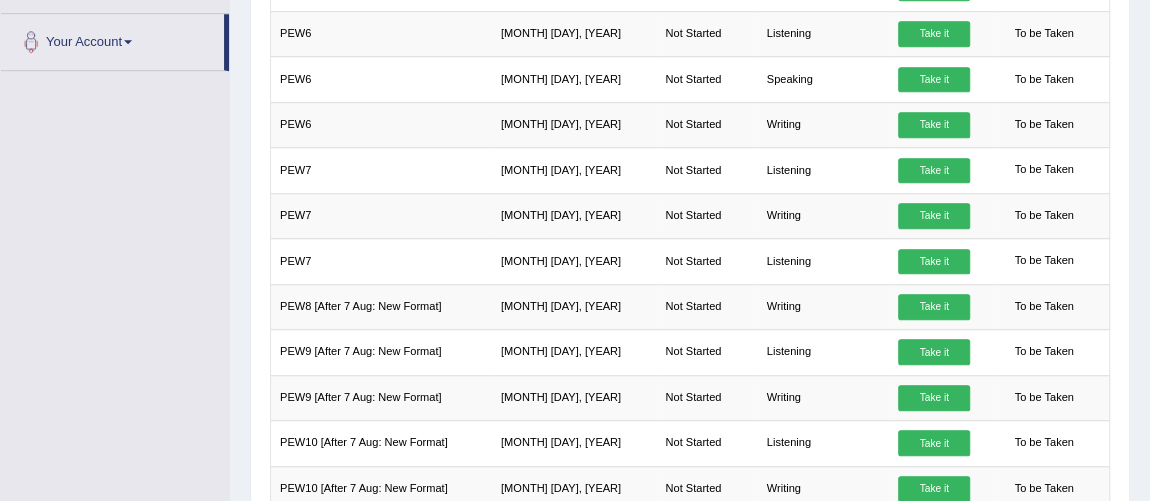 scroll, scrollTop: 607, scrollLeft: 0, axis: vertical 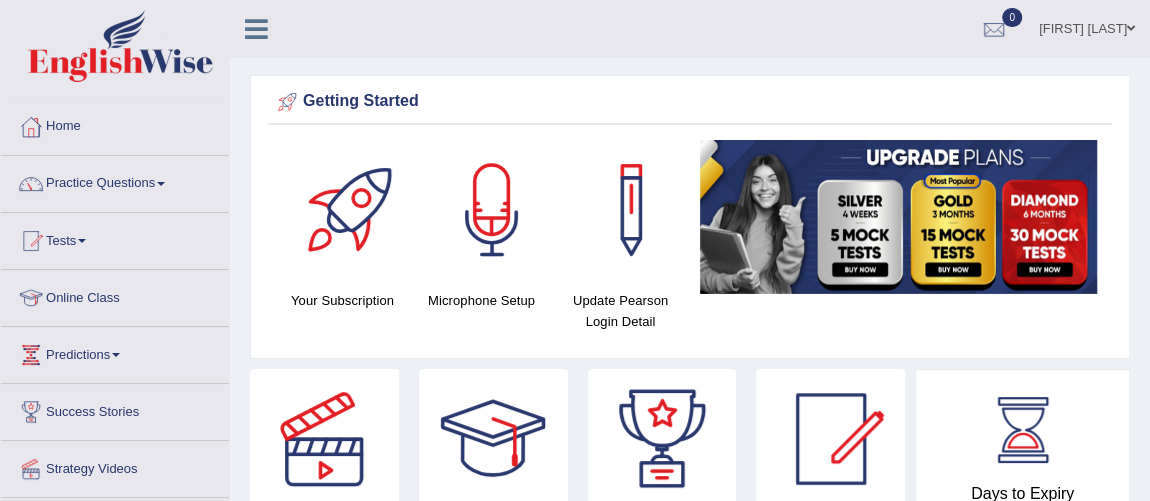 click at bounding box center (1131, 28) 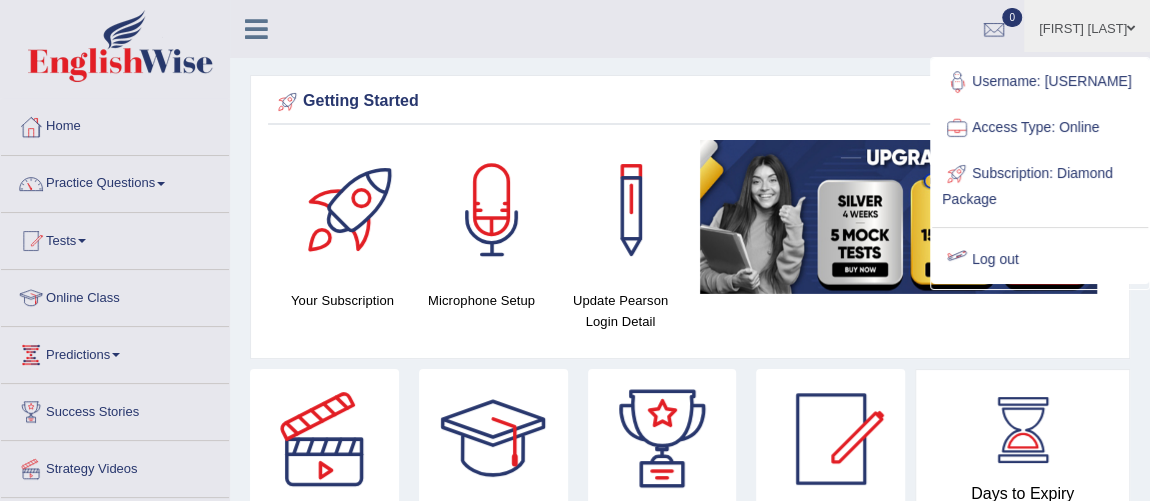 click on "Log out" at bounding box center (1040, 260) 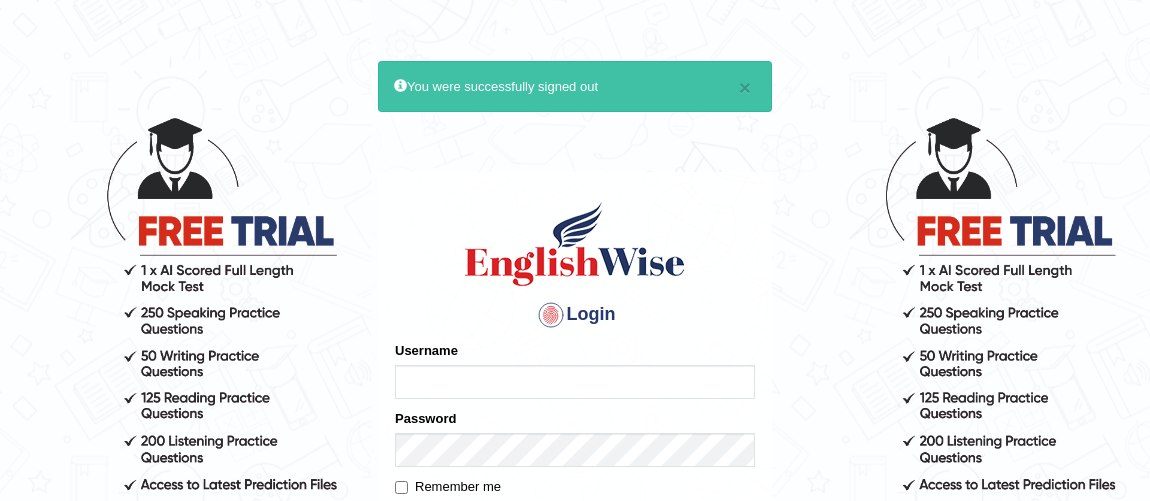 scroll, scrollTop: 0, scrollLeft: 0, axis: both 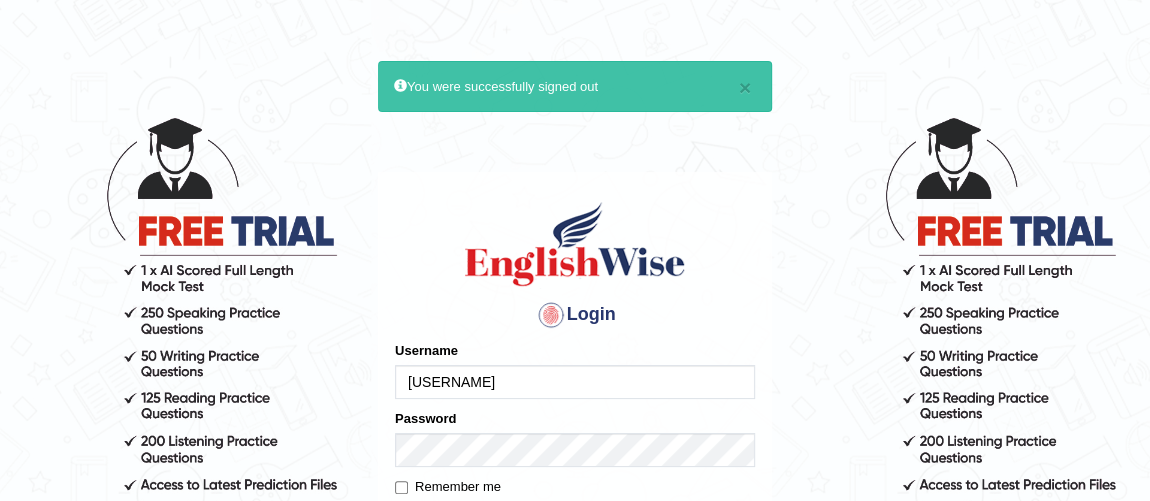click on "[USERNAME]" at bounding box center [575, 382] 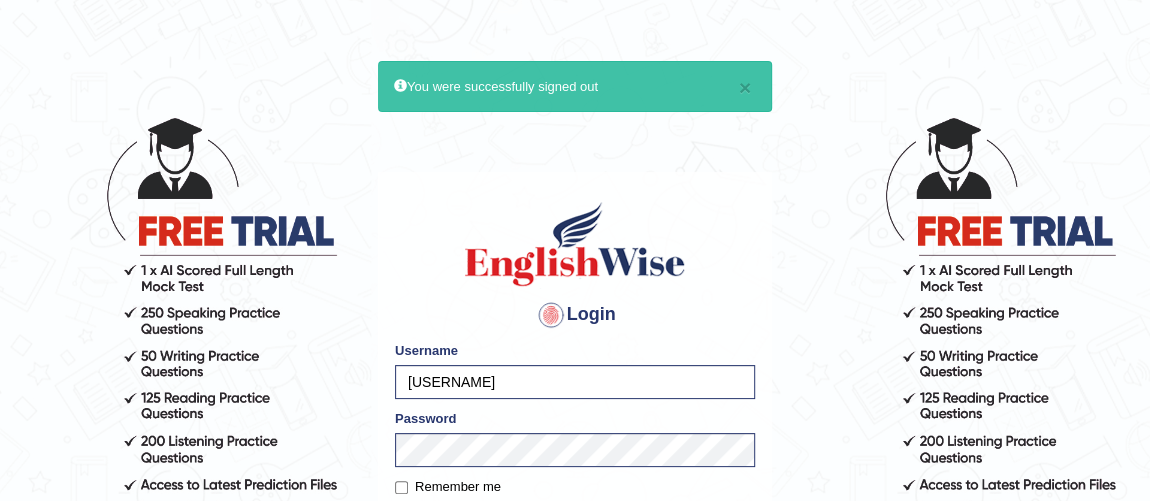 type on "[USERNAME]" 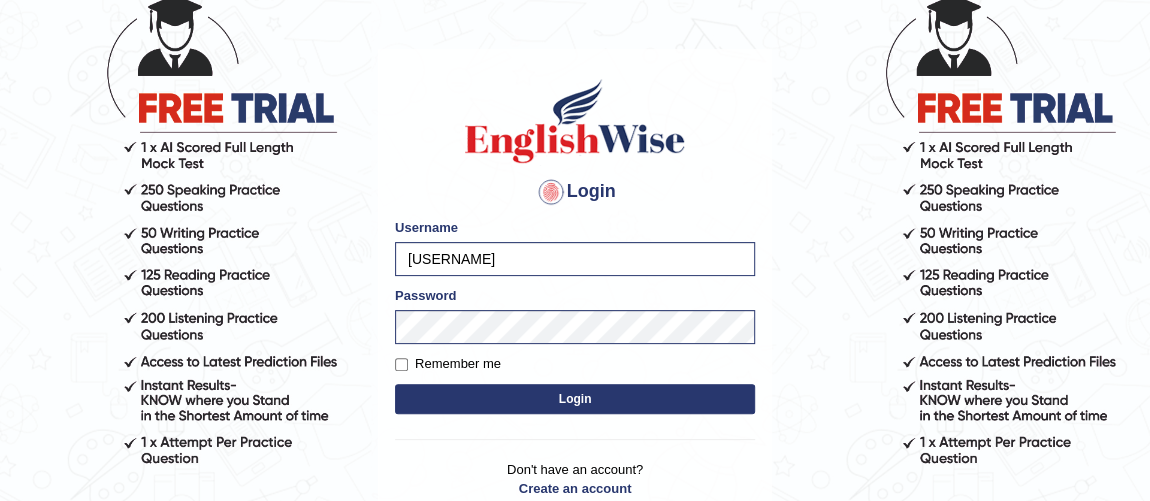 scroll, scrollTop: 129, scrollLeft: 0, axis: vertical 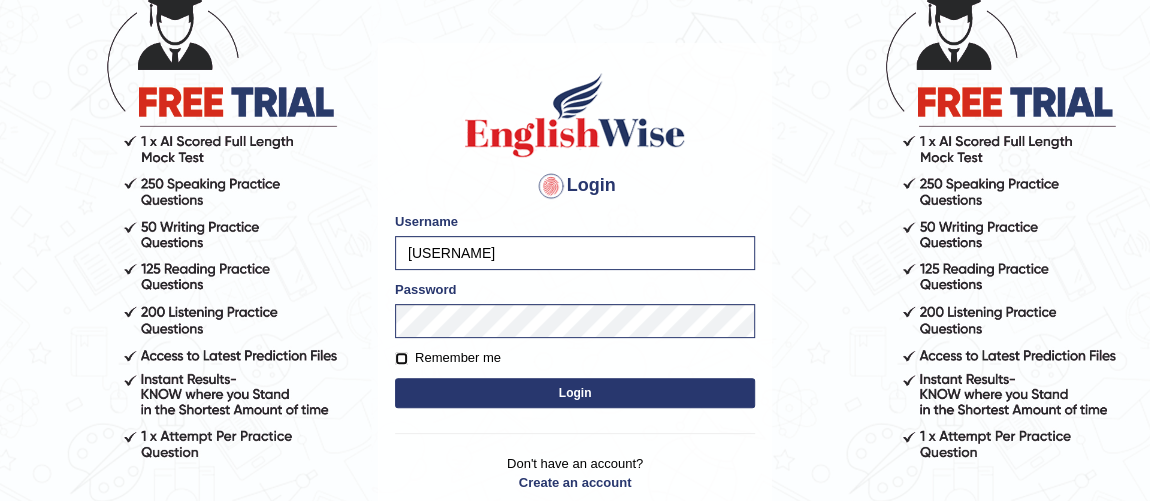 click on "Remember me" at bounding box center [401, 358] 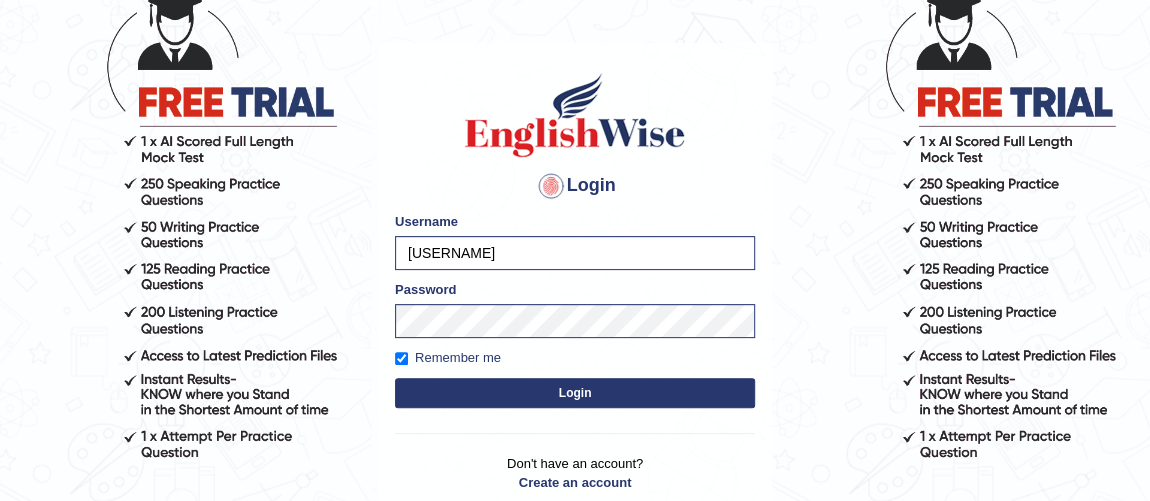 click on "Login" at bounding box center (575, 393) 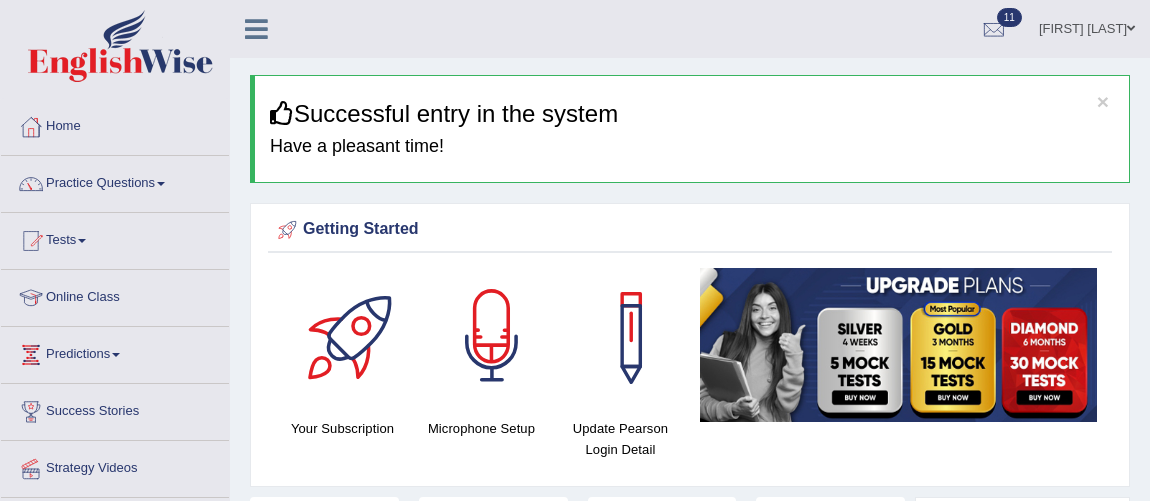 scroll, scrollTop: 0, scrollLeft: 0, axis: both 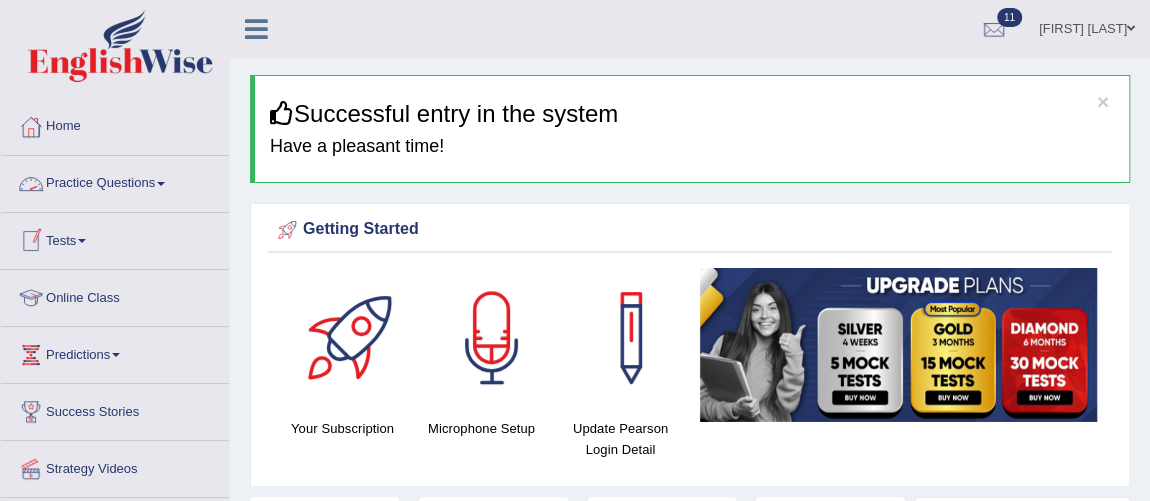 click on "Practice Questions" at bounding box center (115, 181) 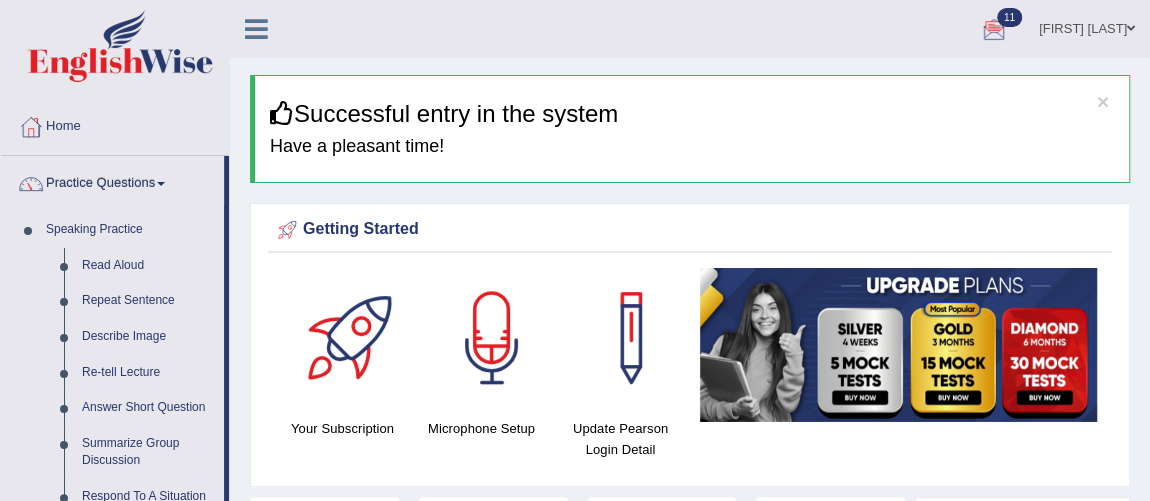 click at bounding box center [994, 30] 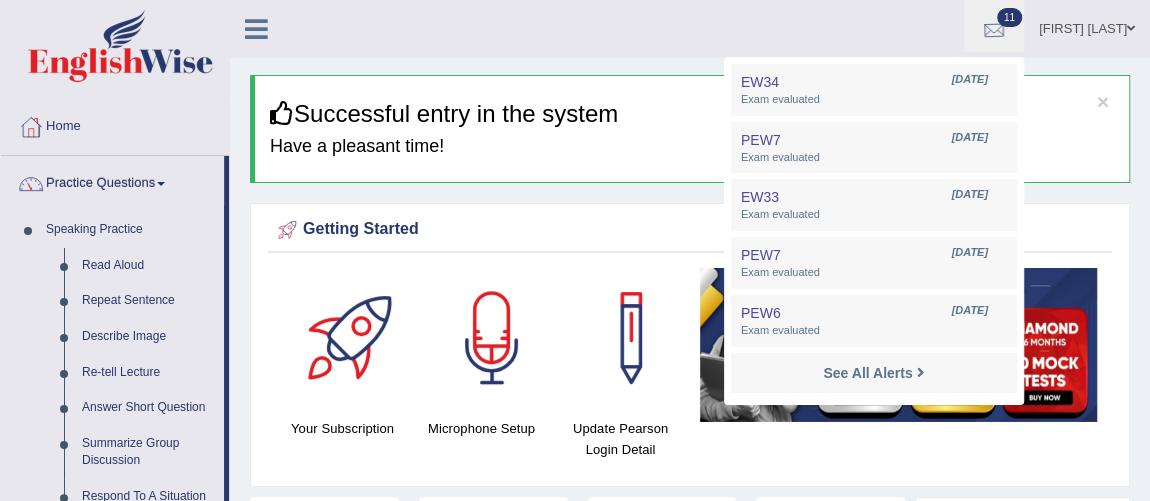 click at bounding box center [994, 30] 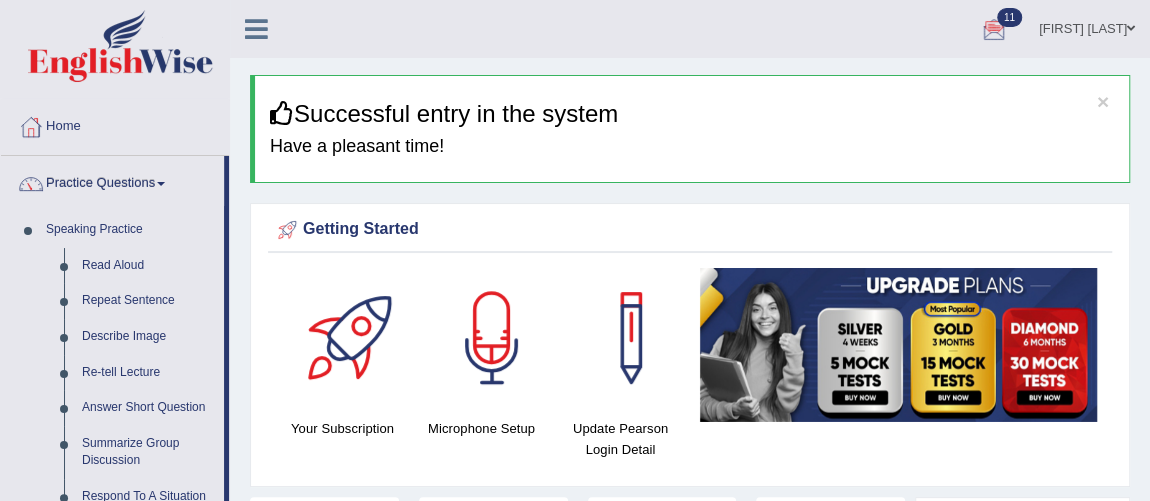 click on "Deepa  Wadhwa" at bounding box center [1087, 26] 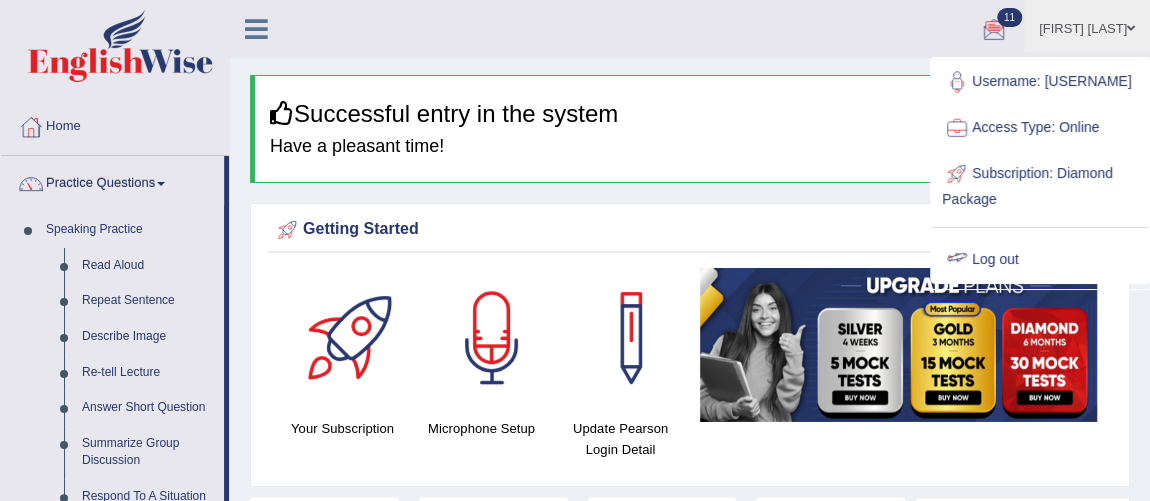 click on "Log out" at bounding box center (1040, 260) 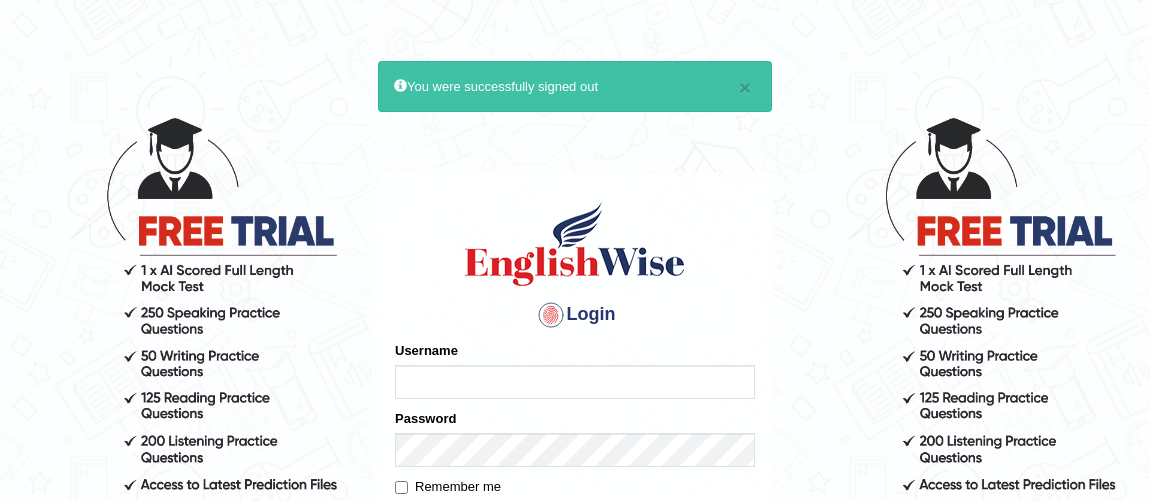 scroll, scrollTop: 0, scrollLeft: 0, axis: both 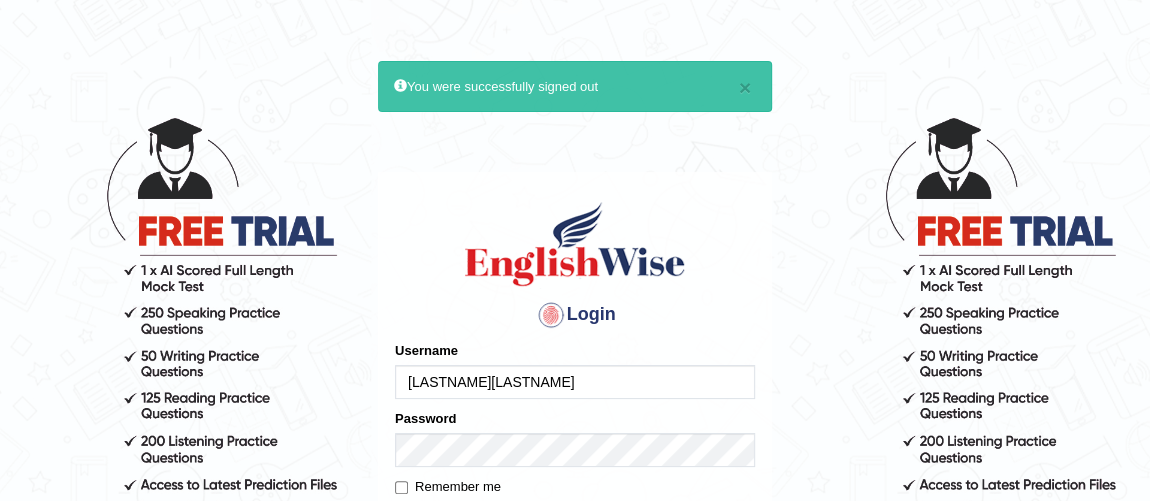 click on "deepawadhwa_parramatta" at bounding box center [575, 382] 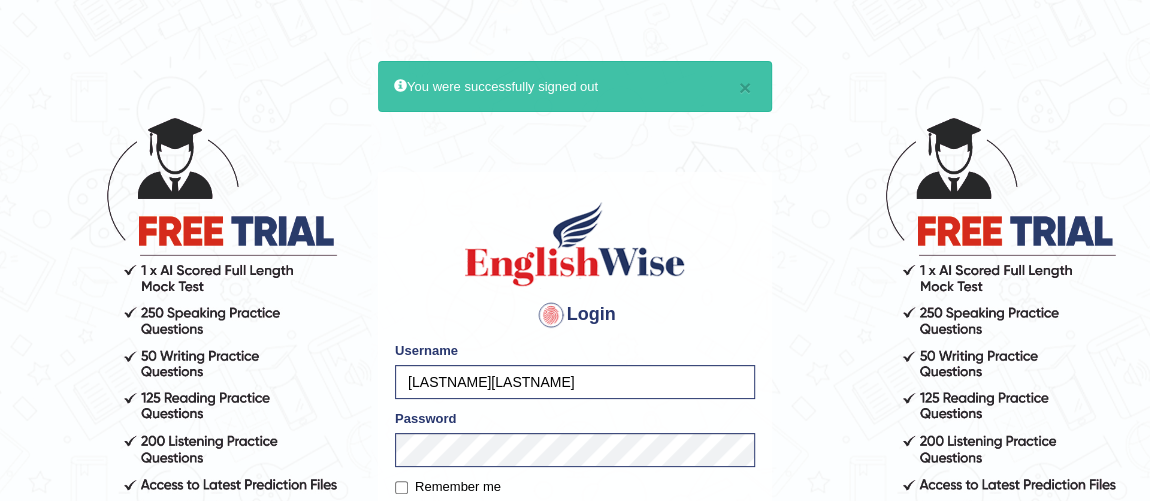type on "vishalwadhwa" 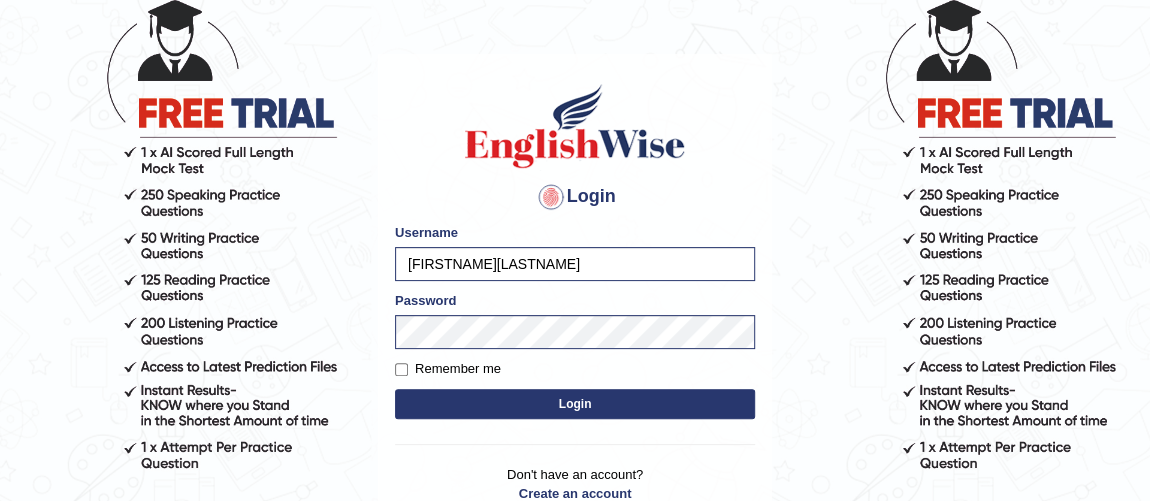 scroll, scrollTop: 123, scrollLeft: 0, axis: vertical 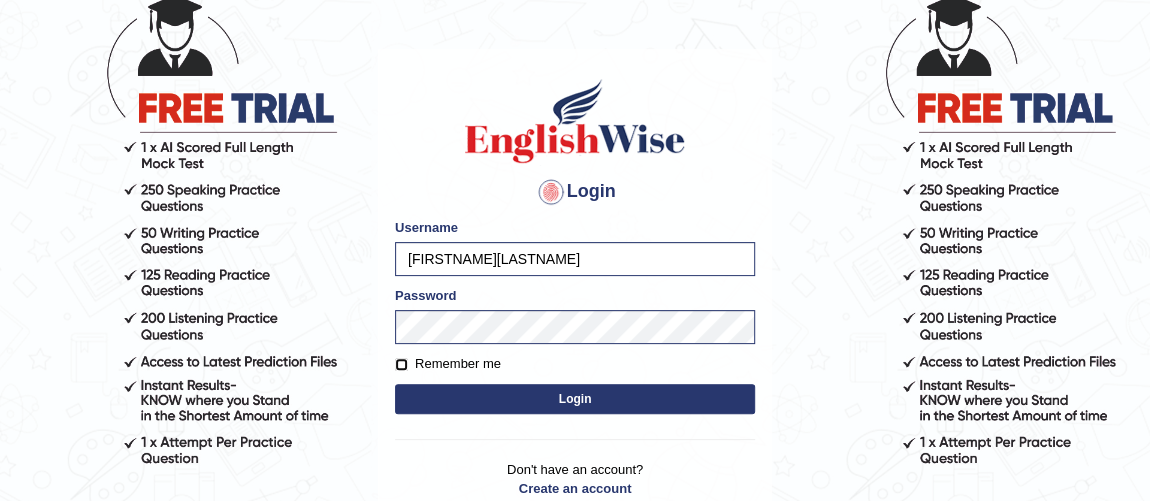 click on "Remember me" at bounding box center (401, 364) 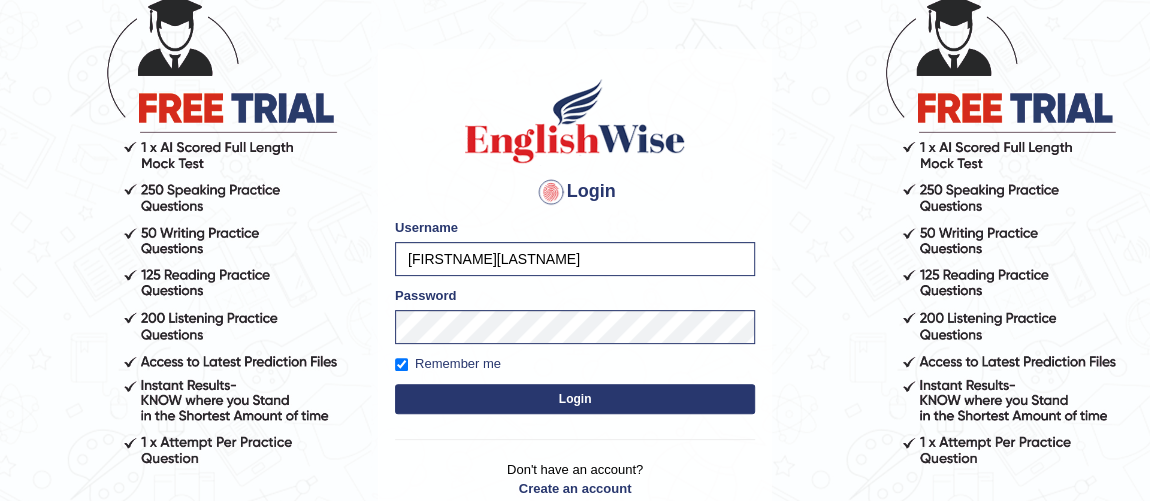 click on "Login" at bounding box center (575, 399) 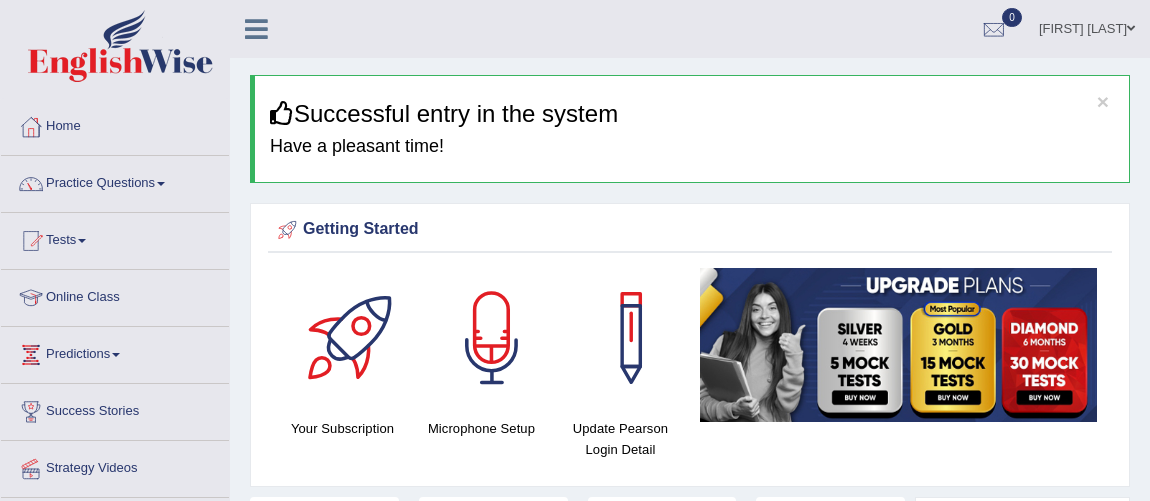 scroll, scrollTop: 0, scrollLeft: 0, axis: both 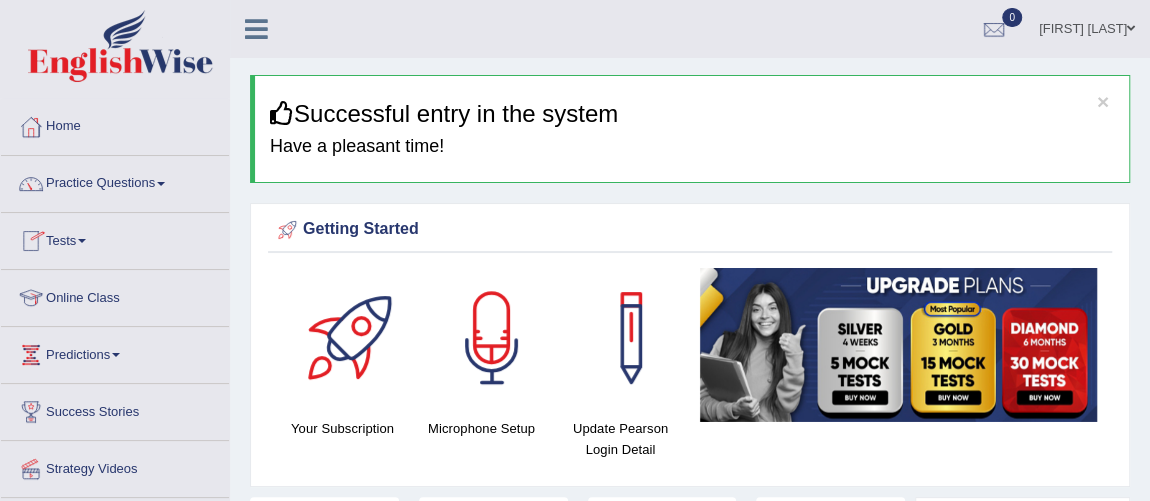 click on "Tests" at bounding box center [115, 238] 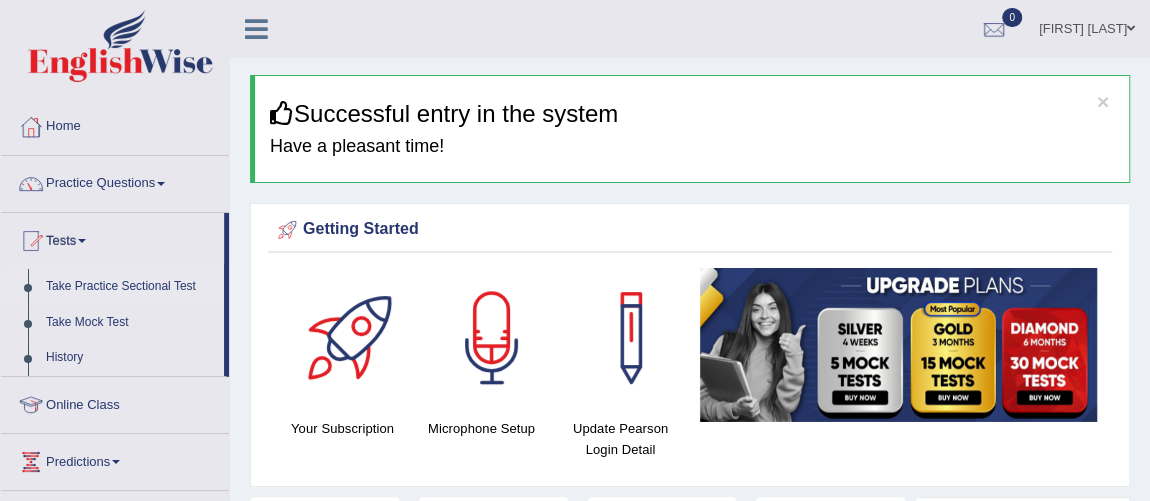 click on "Take Practice Sectional Test" at bounding box center [130, 287] 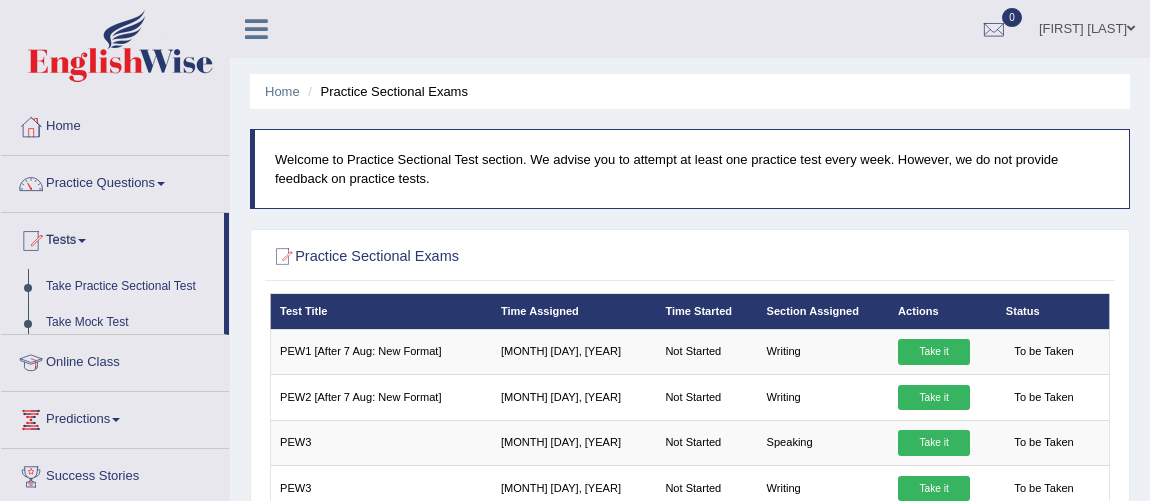 scroll, scrollTop: 0, scrollLeft: 0, axis: both 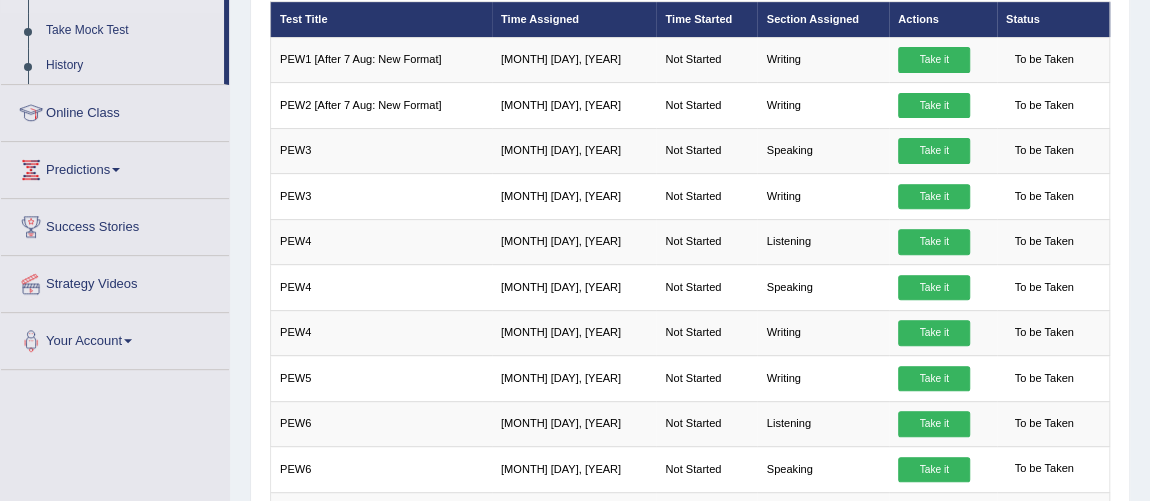 drag, startPoint x: 1156, startPoint y: 66, endPoint x: 1125, endPoint y: 153, distance: 92.358 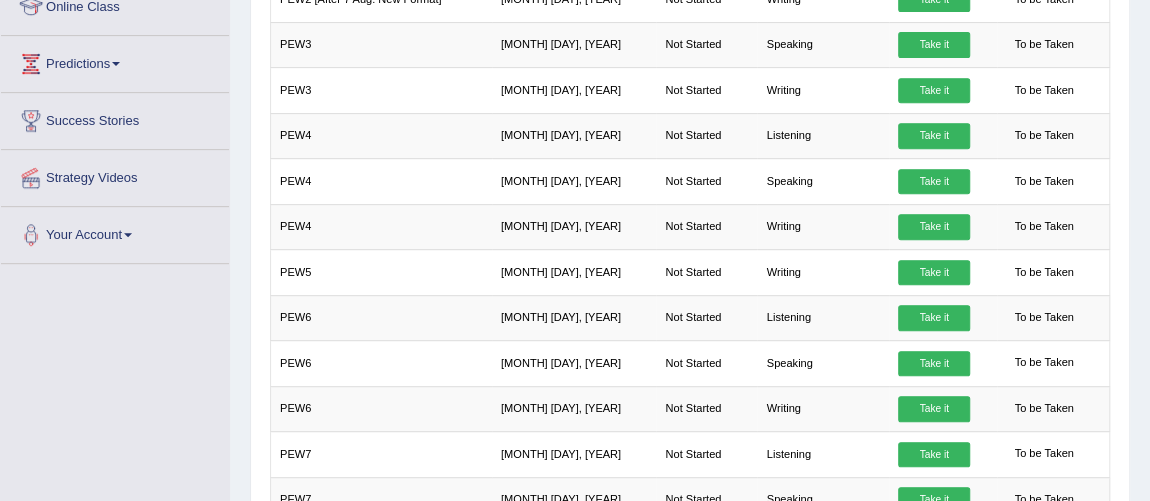 scroll, scrollTop: 403, scrollLeft: 0, axis: vertical 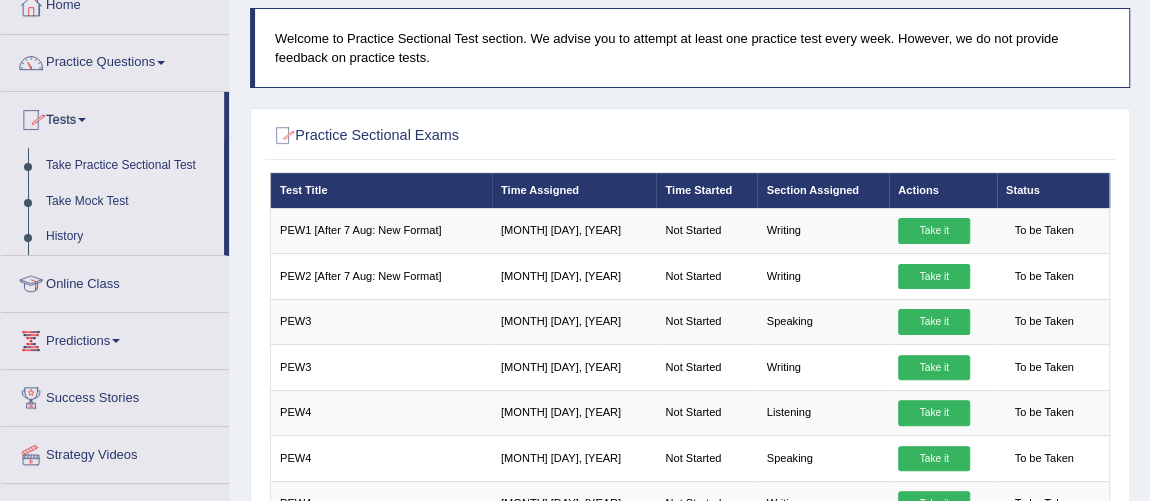 click on "Tests" at bounding box center (112, 117) 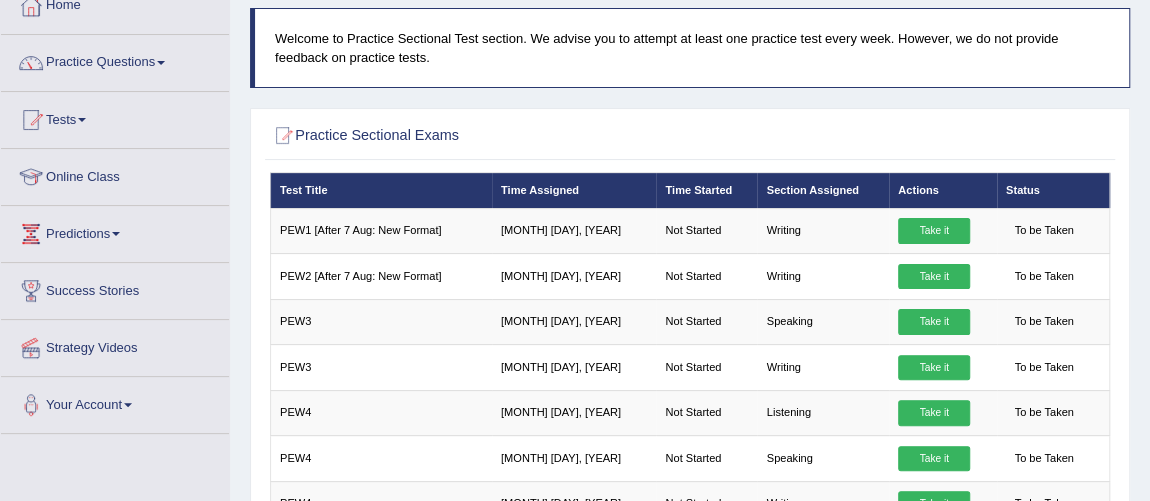 click on "Tests" at bounding box center [115, 117] 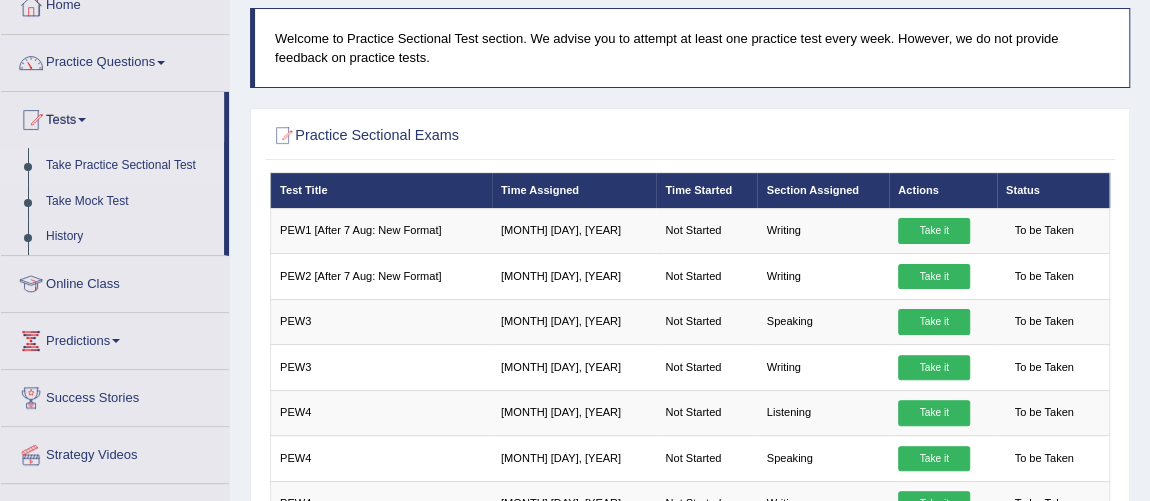 click on "Take Practice Sectional Test" at bounding box center [130, 166] 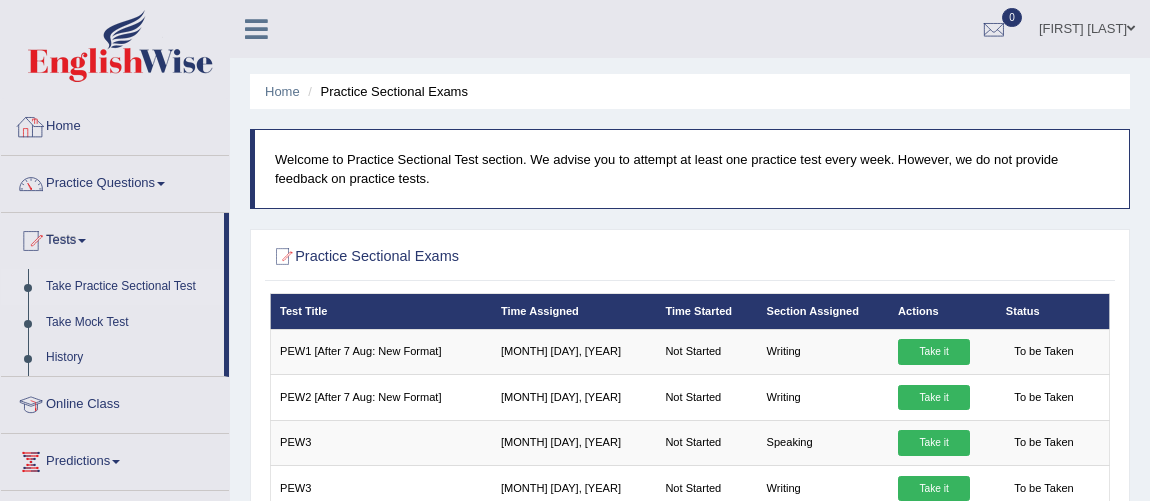 scroll, scrollTop: 0, scrollLeft: 0, axis: both 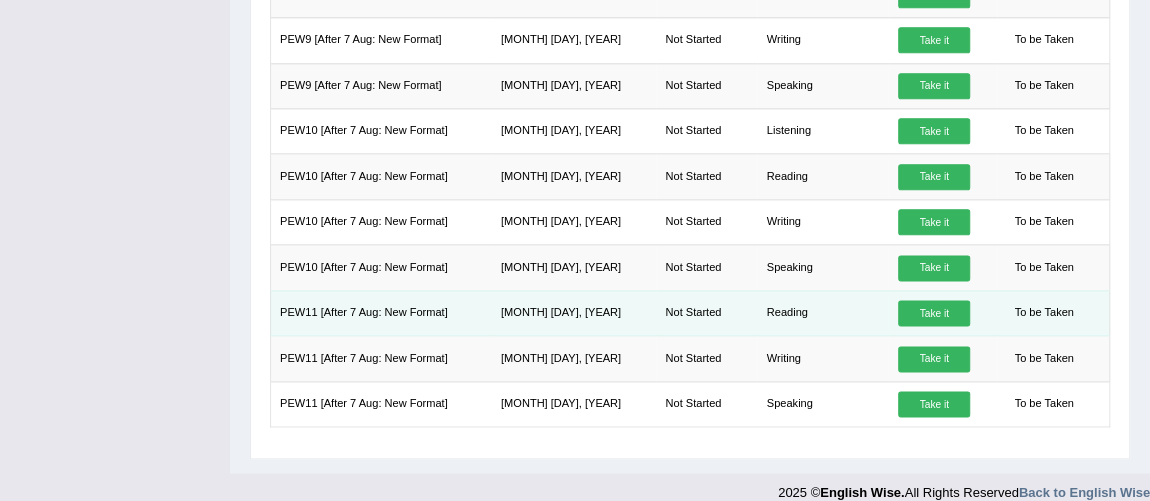 click on "Take it" at bounding box center [934, 313] 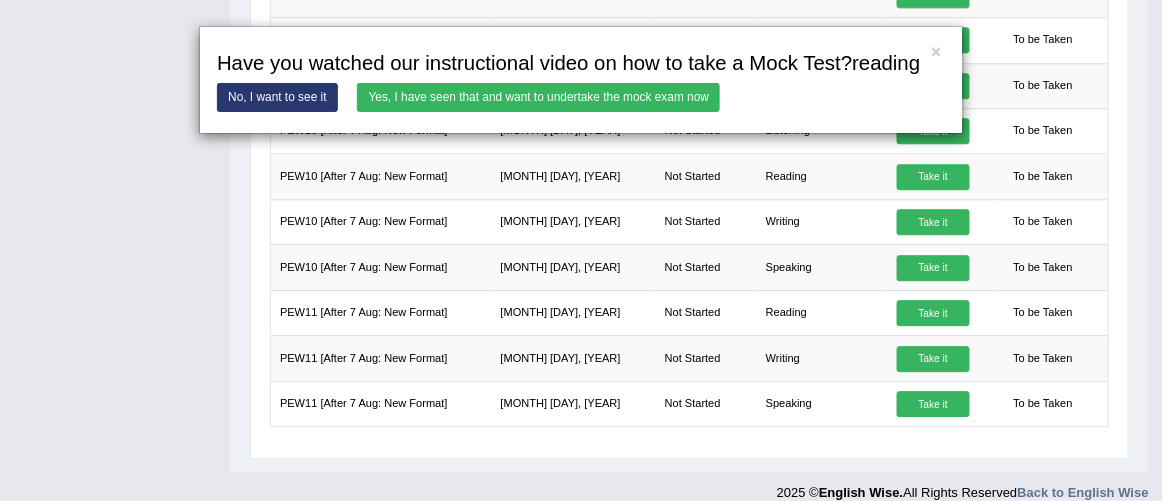 click on "Yes, I have seen that and want to undertake the mock exam now" at bounding box center [538, 97] 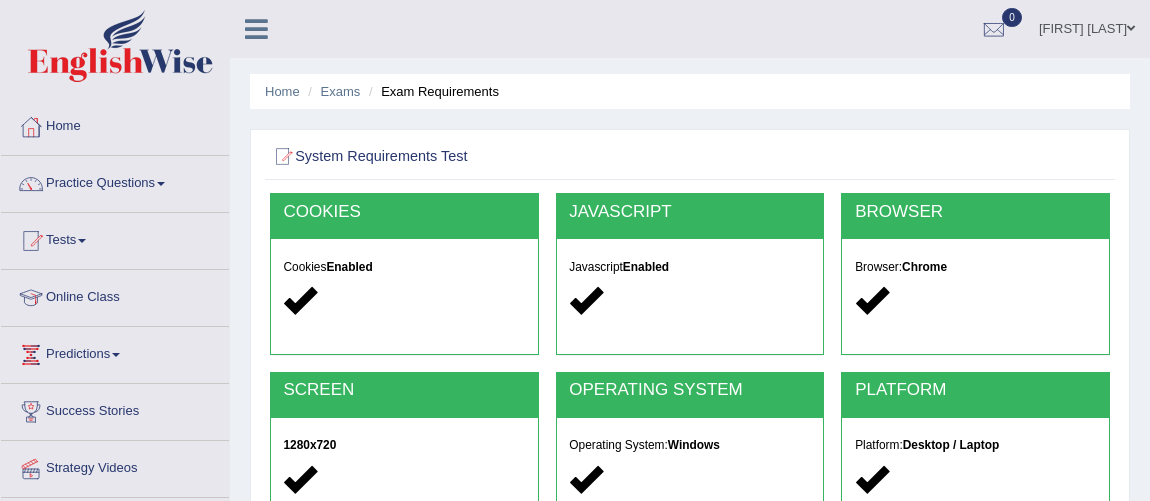 scroll, scrollTop: 0, scrollLeft: 0, axis: both 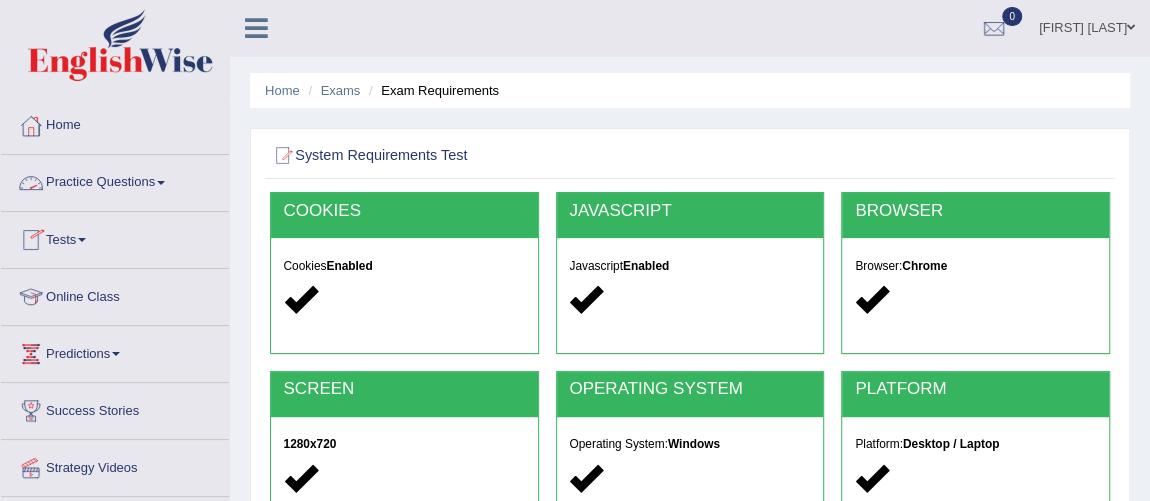 click on "Practice Questions" at bounding box center [115, 180] 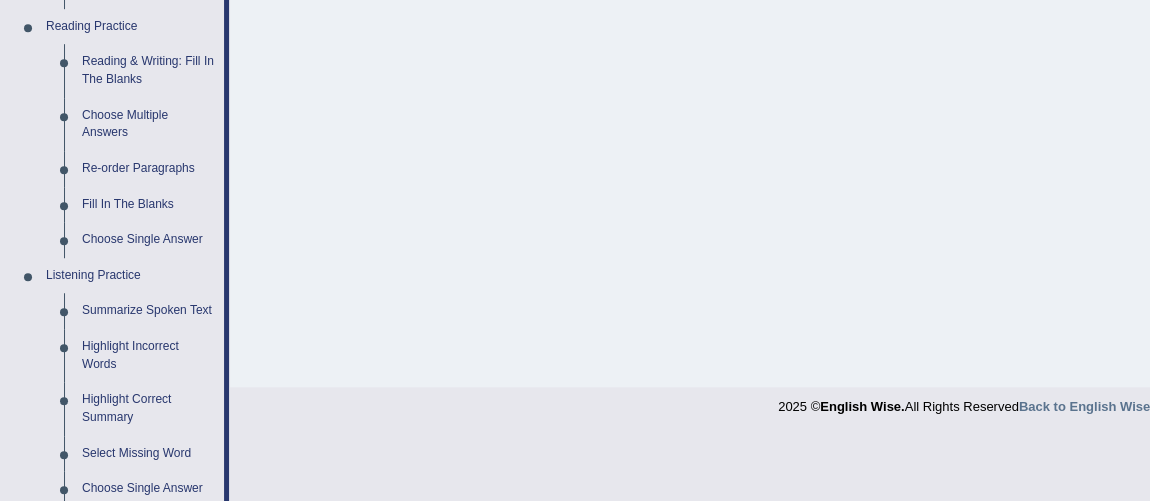 scroll, scrollTop: 612, scrollLeft: 0, axis: vertical 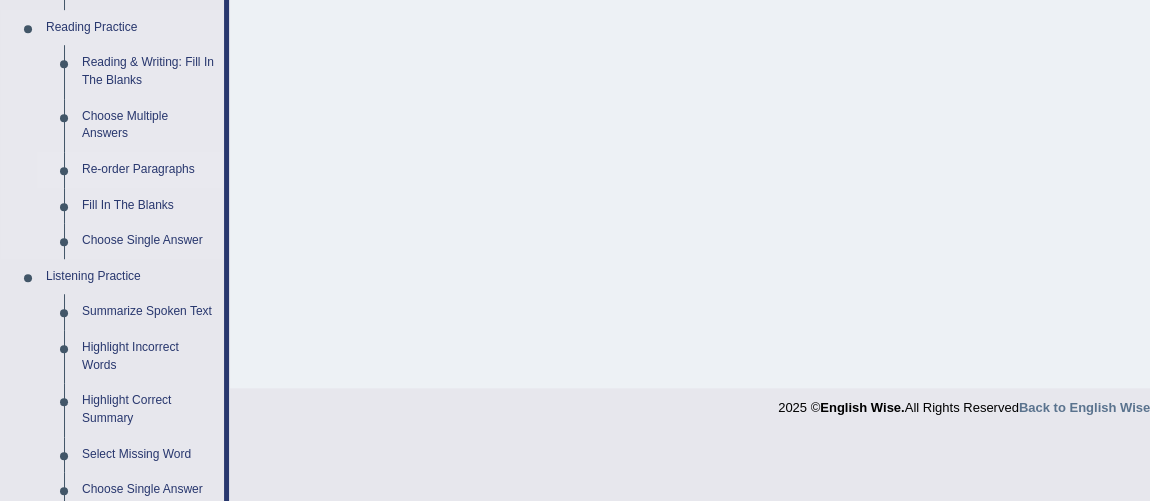 click on "Re-order Paragraphs" at bounding box center (148, 170) 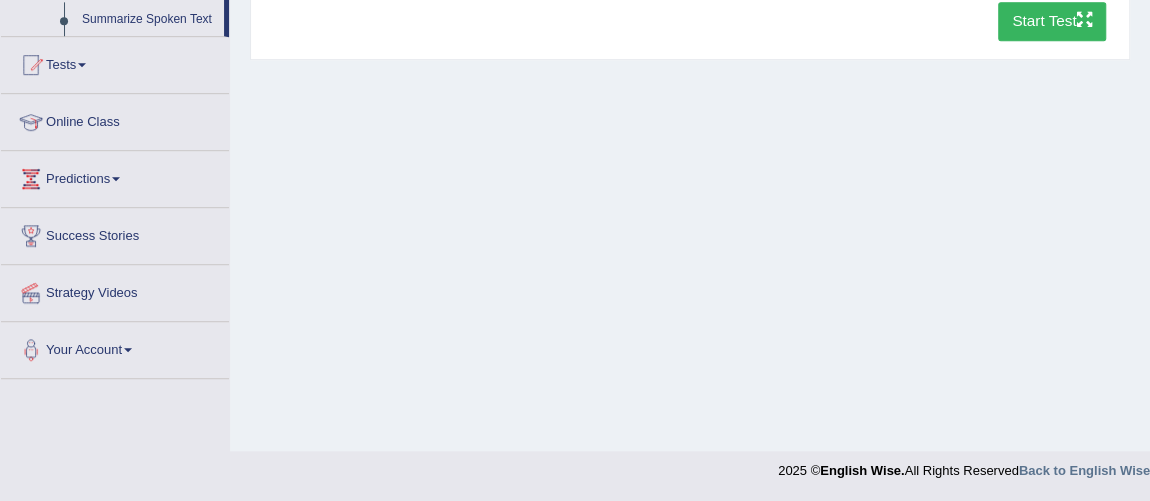 scroll, scrollTop: 238, scrollLeft: 0, axis: vertical 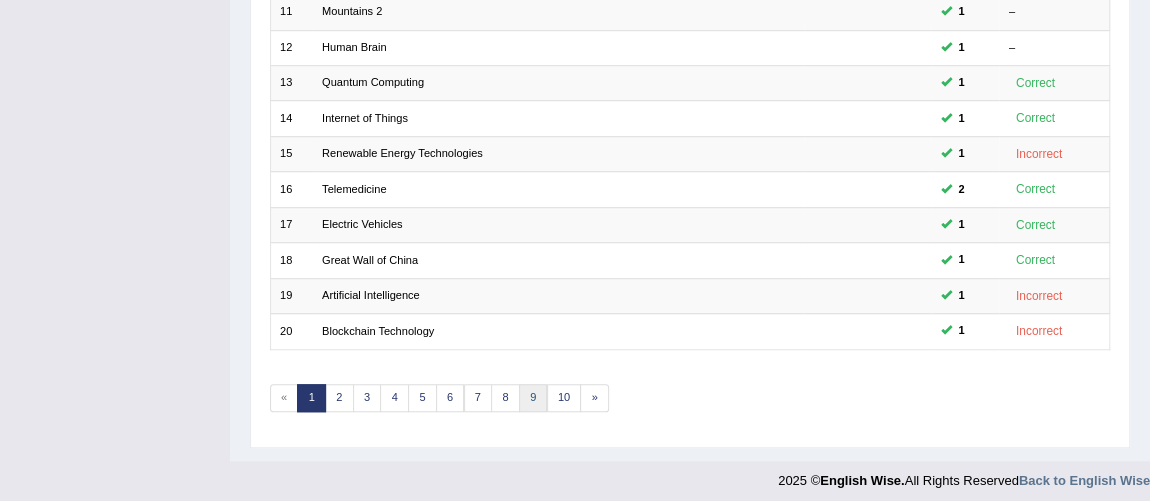 click on "9" at bounding box center [533, 398] 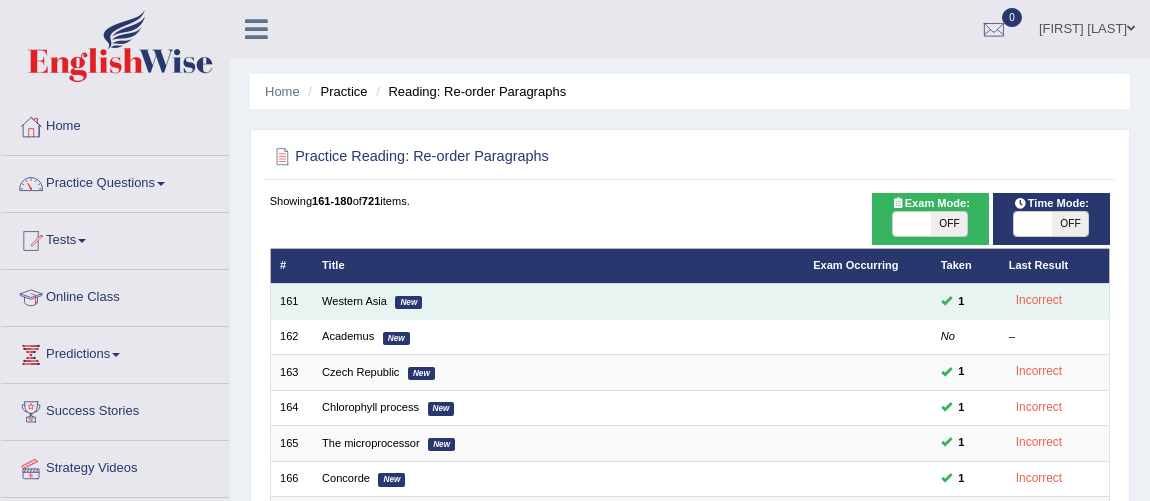 scroll, scrollTop: 0, scrollLeft: 0, axis: both 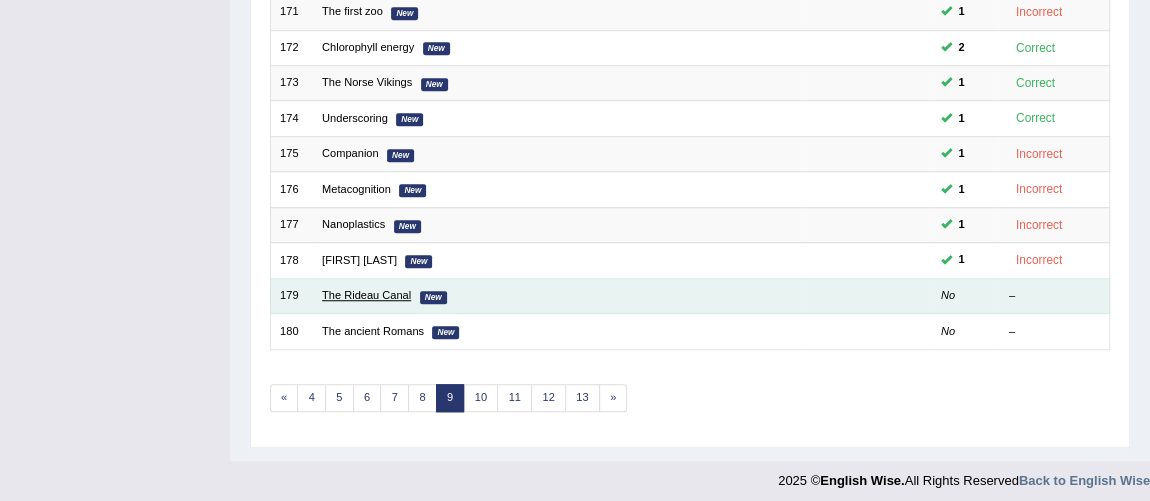 click on "The Rideau Canal" at bounding box center (366, 295) 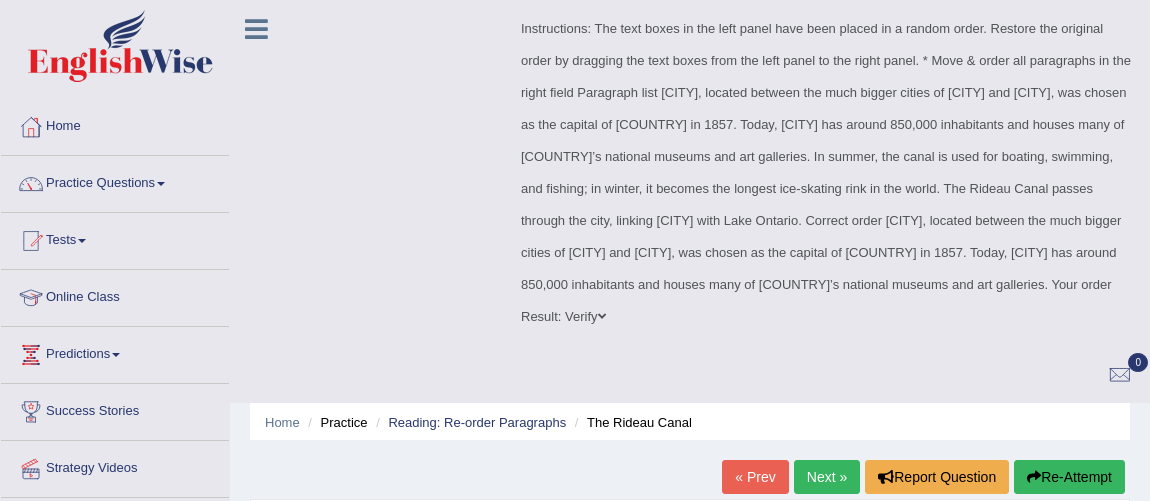 scroll, scrollTop: 0, scrollLeft: 0, axis: both 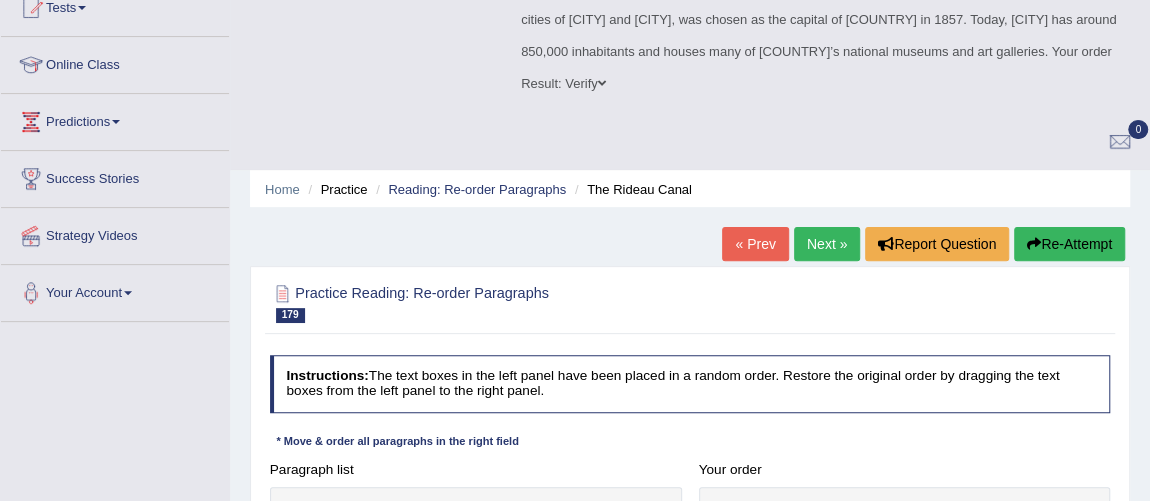 drag, startPoint x: 461, startPoint y: 294, endPoint x: 903, endPoint y: 248, distance: 444.3872 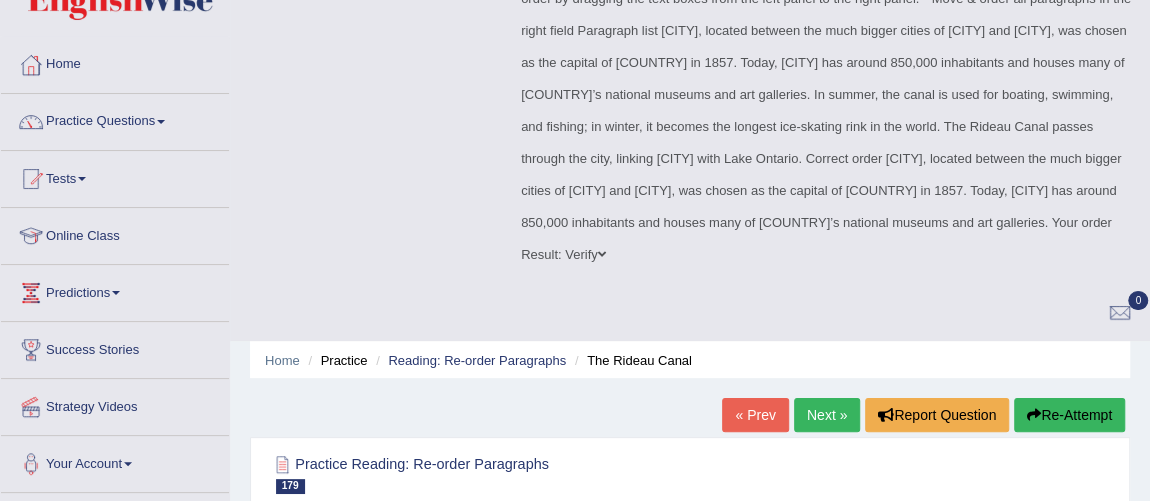 scroll, scrollTop: 0, scrollLeft: 0, axis: both 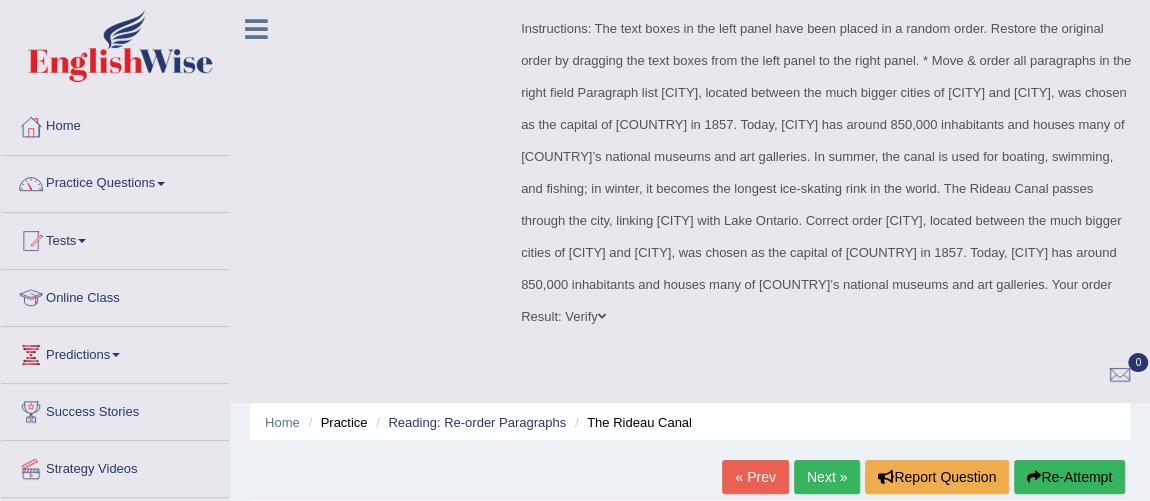 click on "Next »" at bounding box center [827, 477] 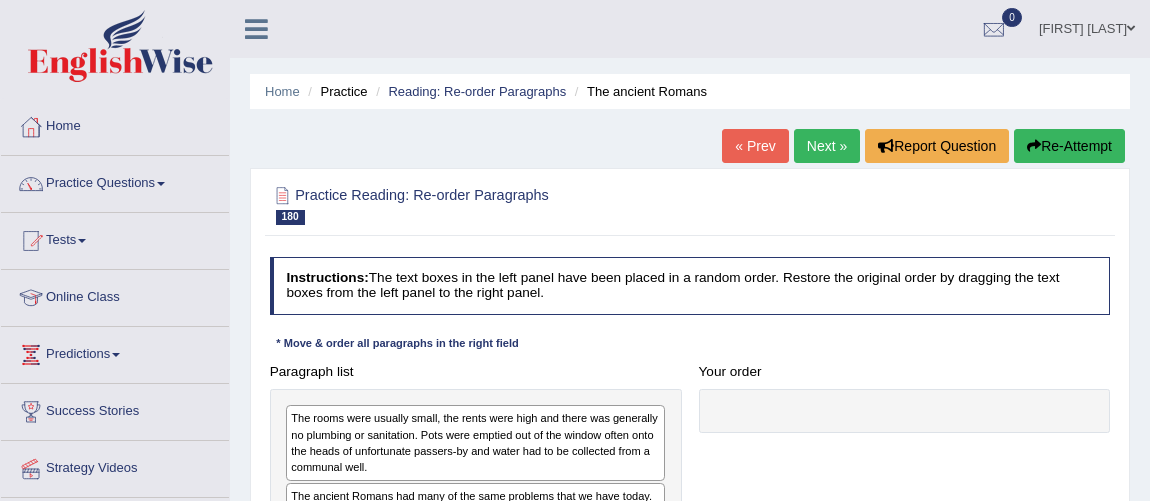 scroll, scrollTop: 0, scrollLeft: 0, axis: both 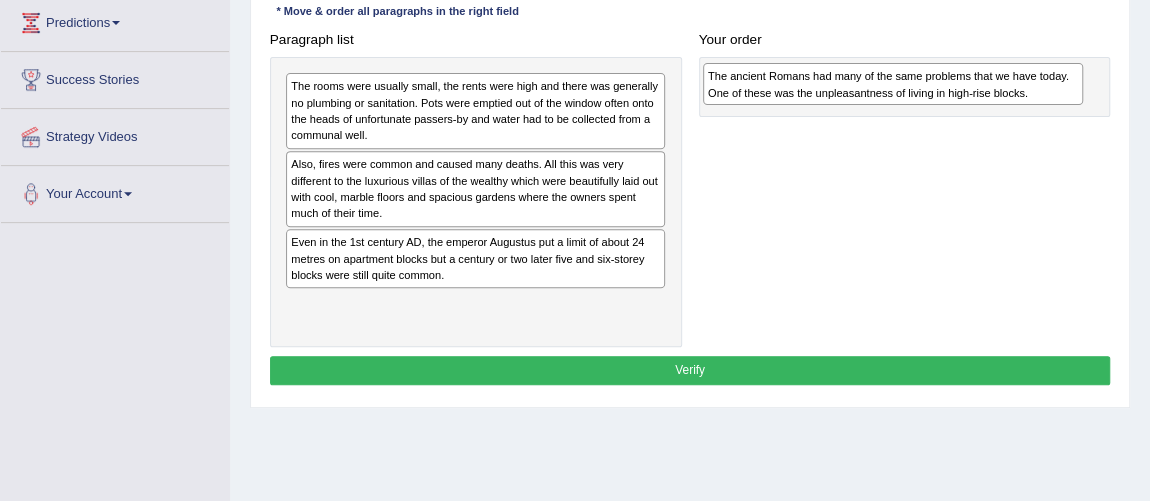 drag, startPoint x: 383, startPoint y: 179, endPoint x: 885, endPoint y: 102, distance: 507.87103 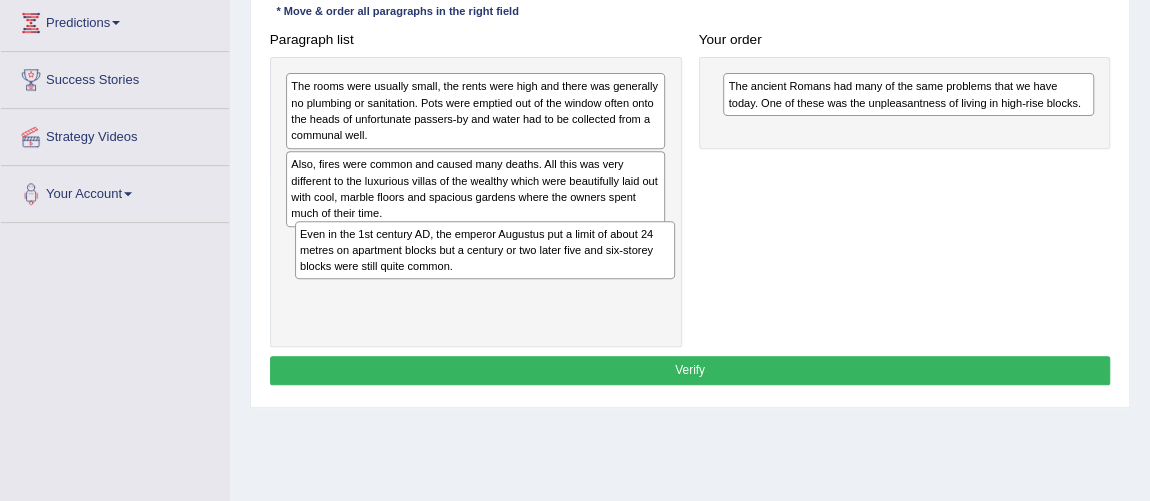 drag, startPoint x: 471, startPoint y: 262, endPoint x: 485, endPoint y: 290, distance: 31.304953 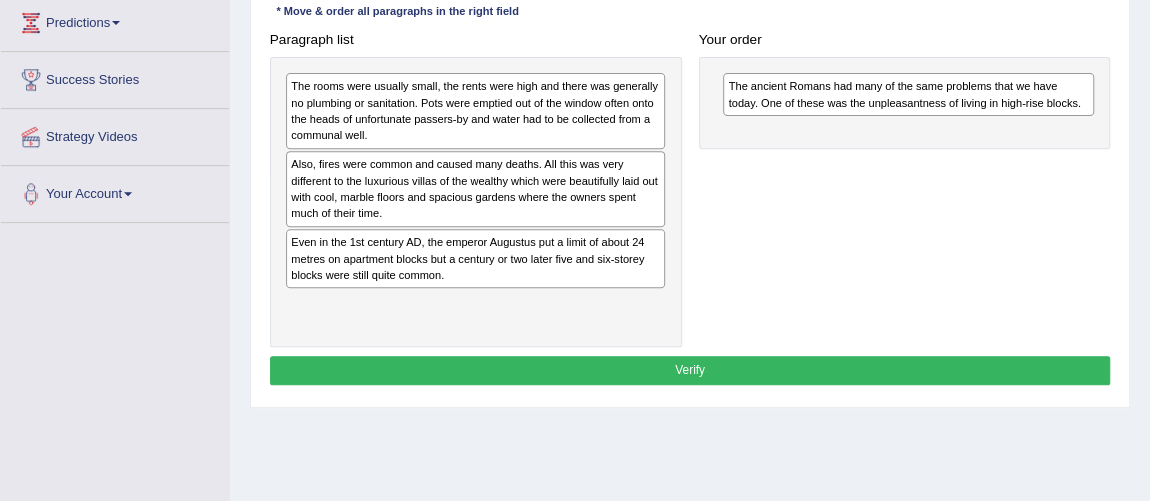 click on "The rooms were usually small, the rents were high and there was generally no plumbing or sanitation. Pots were emptied out of the window often onto the heads of unfortunate passers-by and water had to be collected from a communal well." at bounding box center (475, 110) 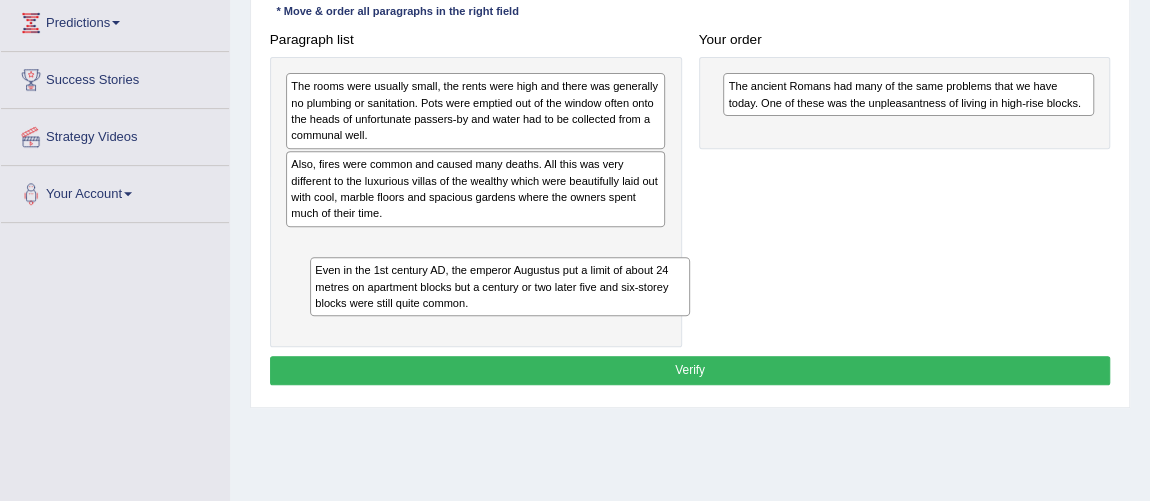 drag, startPoint x: 379, startPoint y: 272, endPoint x: 405, endPoint y: 343, distance: 75.61085 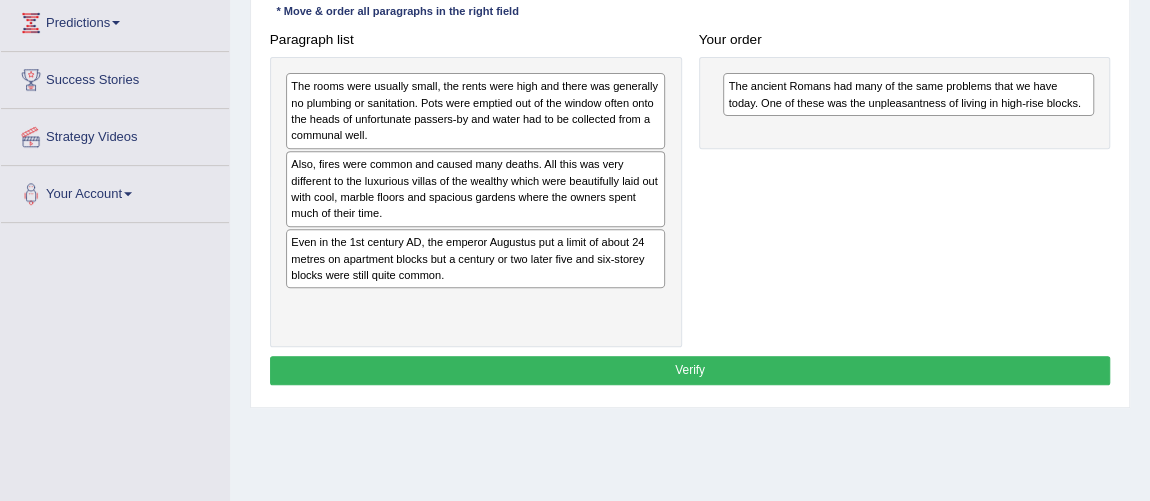 drag, startPoint x: 789, startPoint y: 166, endPoint x: 840, endPoint y: 159, distance: 51.47815 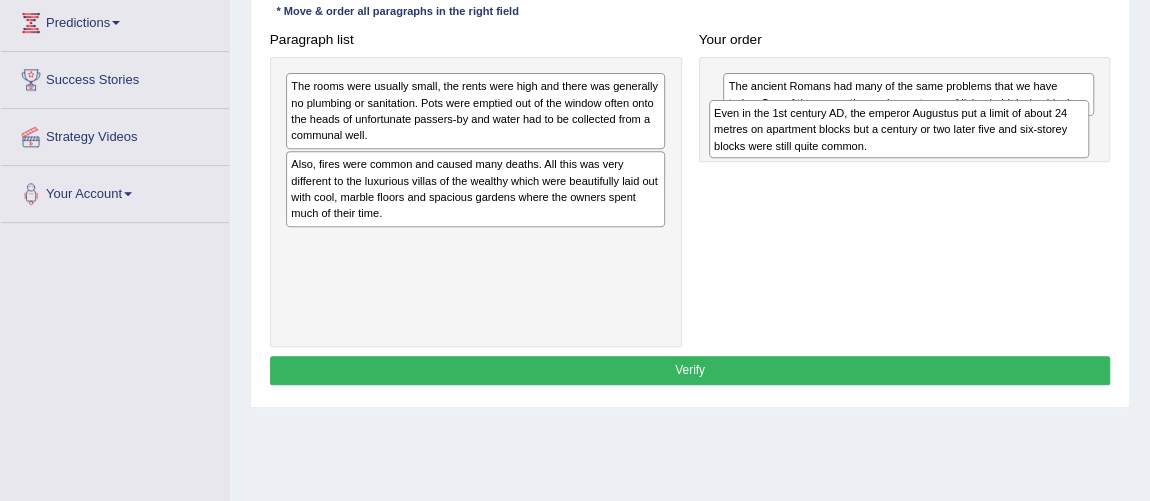 drag, startPoint x: 407, startPoint y: 270, endPoint x: 909, endPoint y: 156, distance: 514.7815 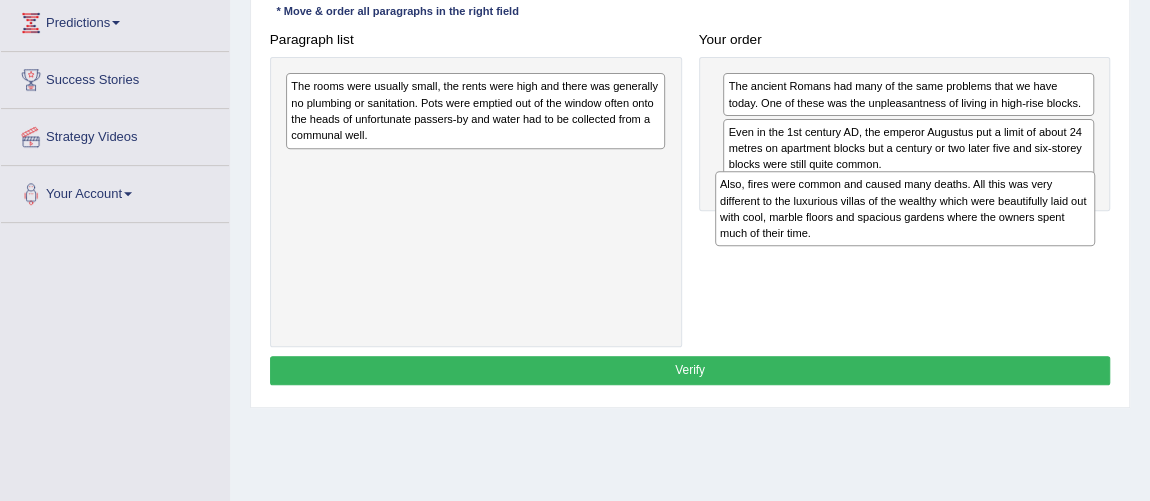 drag, startPoint x: 410, startPoint y: 190, endPoint x: 922, endPoint y: 237, distance: 514.1527 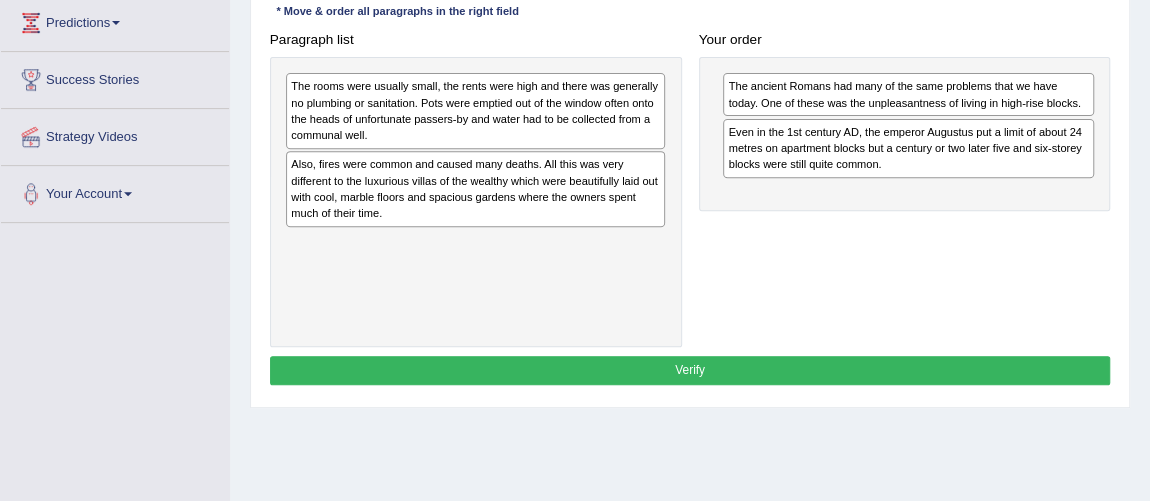 click on "Also, fires were common and caused many deaths. All this was very different to the luxurious villas of the wealthy which were beautifully laid out with cool, marble floors and spacious gardens where the owners spent much of their time." at bounding box center [475, 188] 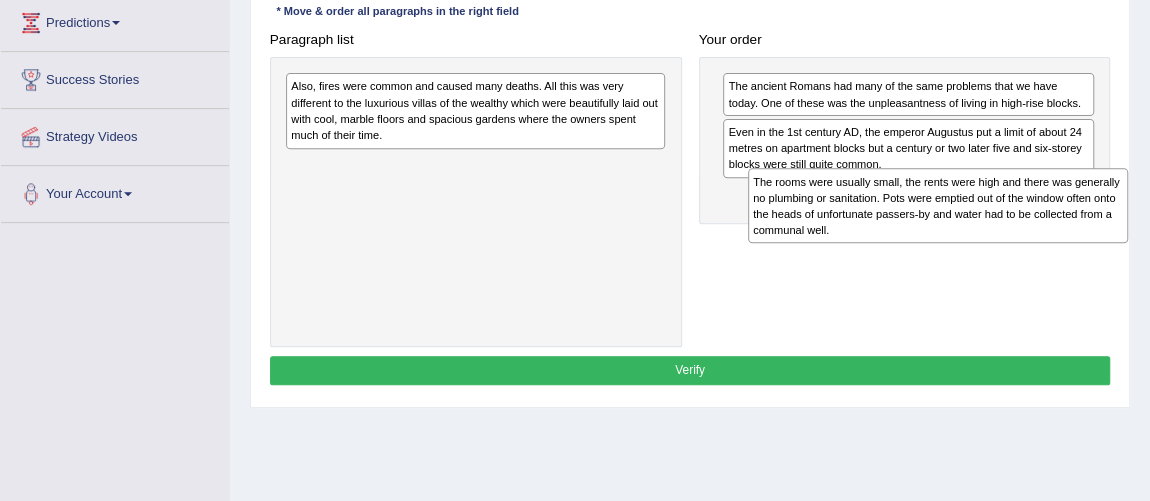 drag, startPoint x: 401, startPoint y: 104, endPoint x: 949, endPoint y: 225, distance: 561.1996 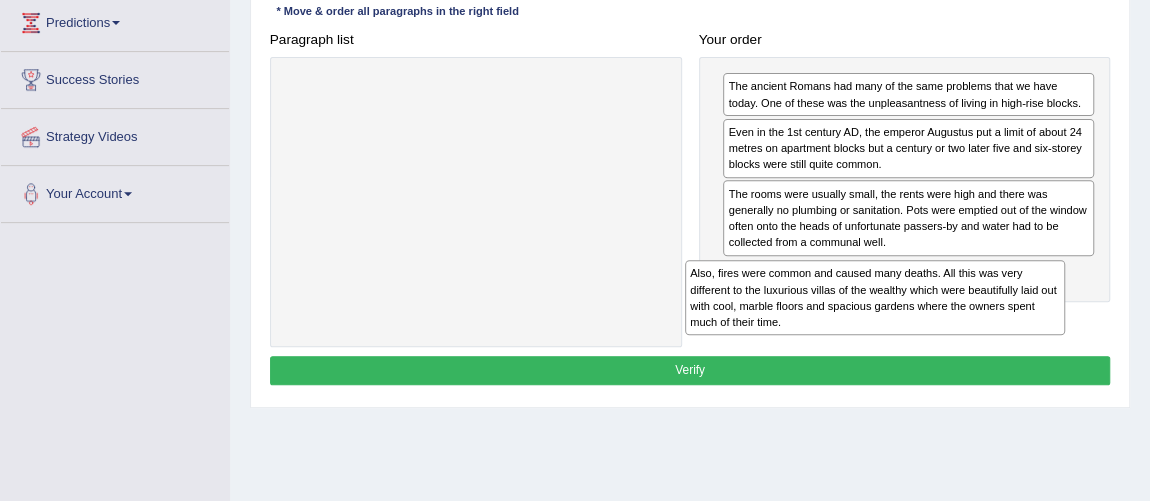 drag, startPoint x: 443, startPoint y: 114, endPoint x: 932, endPoint y: 341, distance: 539.1196 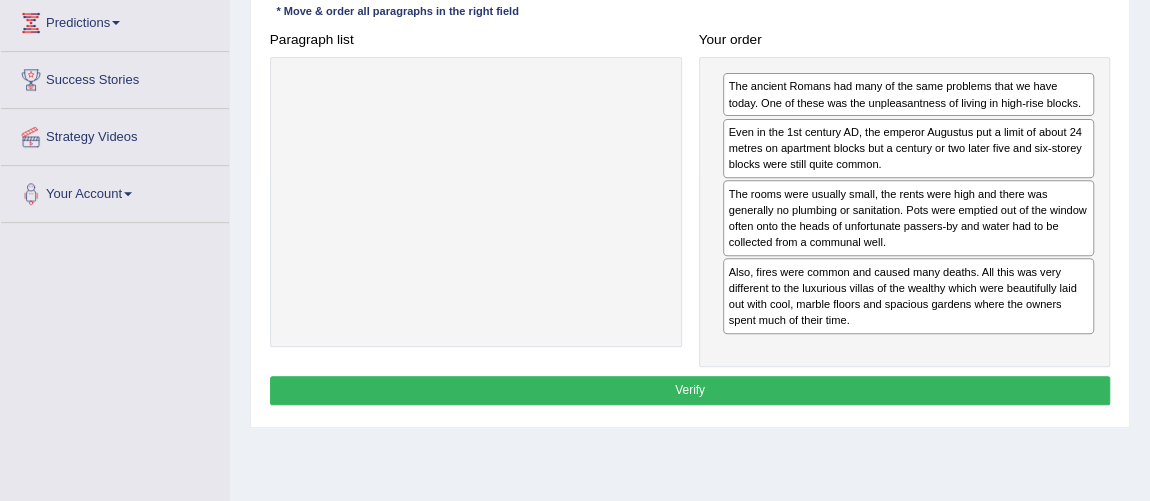 click on "Verify" at bounding box center [690, 390] 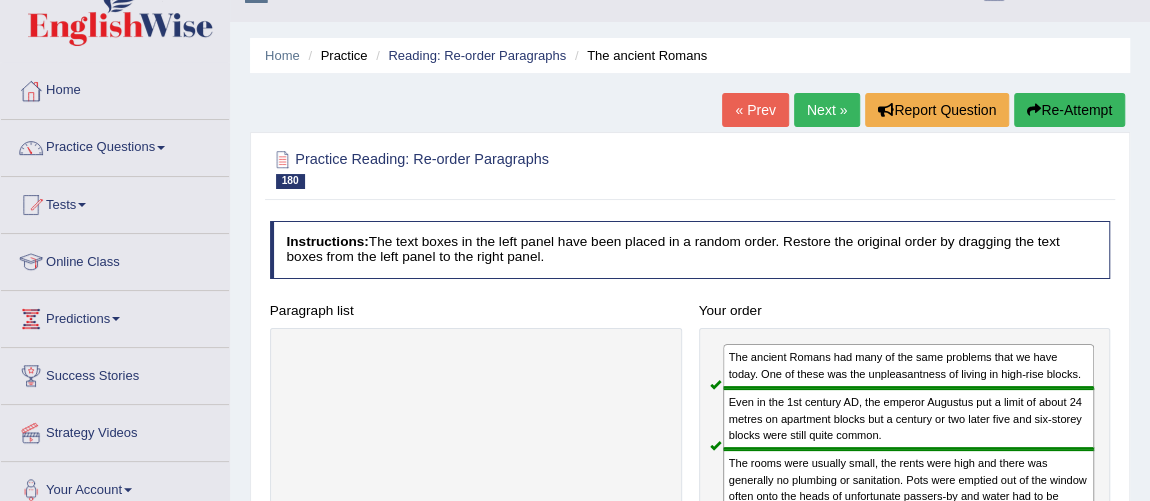 scroll, scrollTop: 0, scrollLeft: 0, axis: both 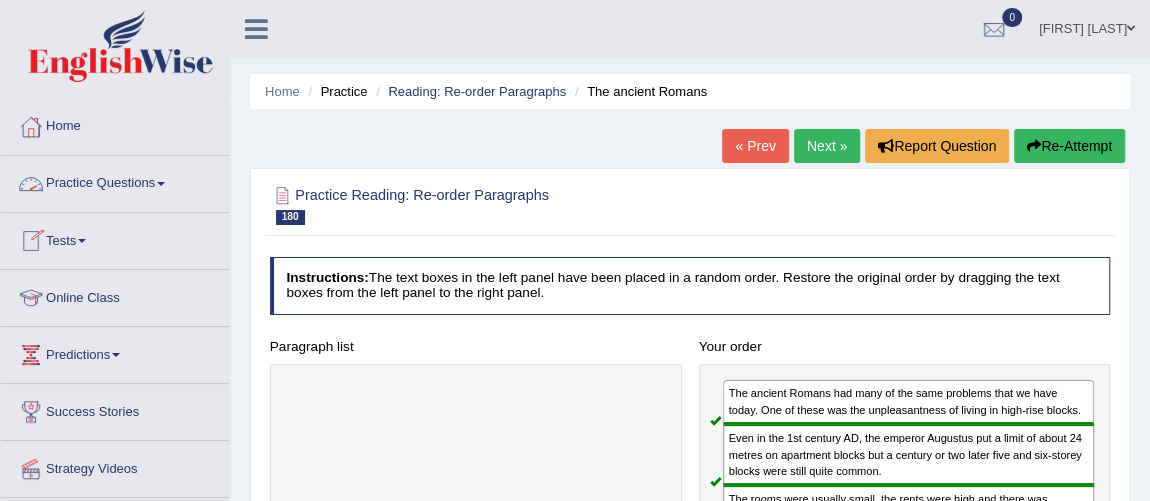 click on "Practice Questions" at bounding box center [115, 181] 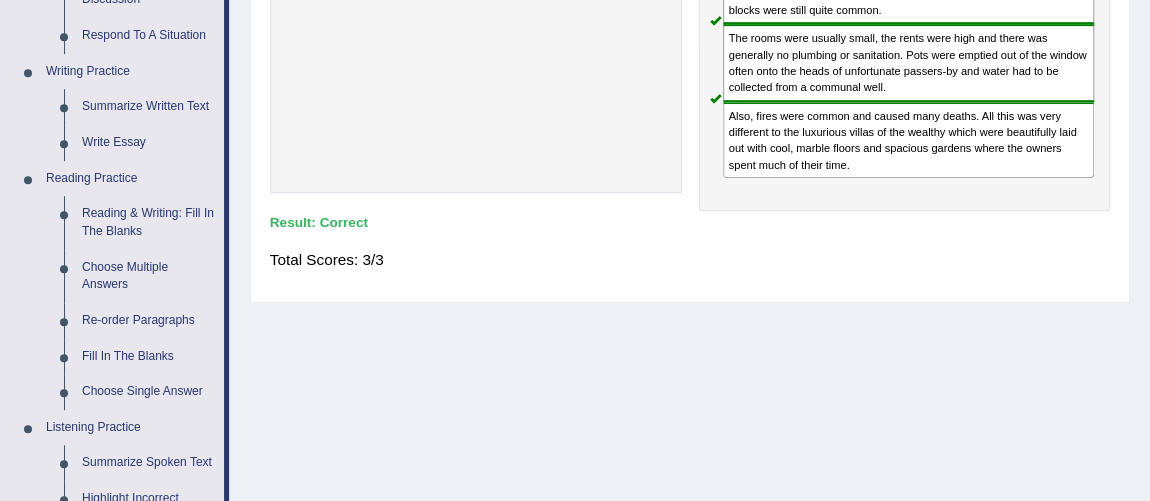 scroll, scrollTop: 472, scrollLeft: 0, axis: vertical 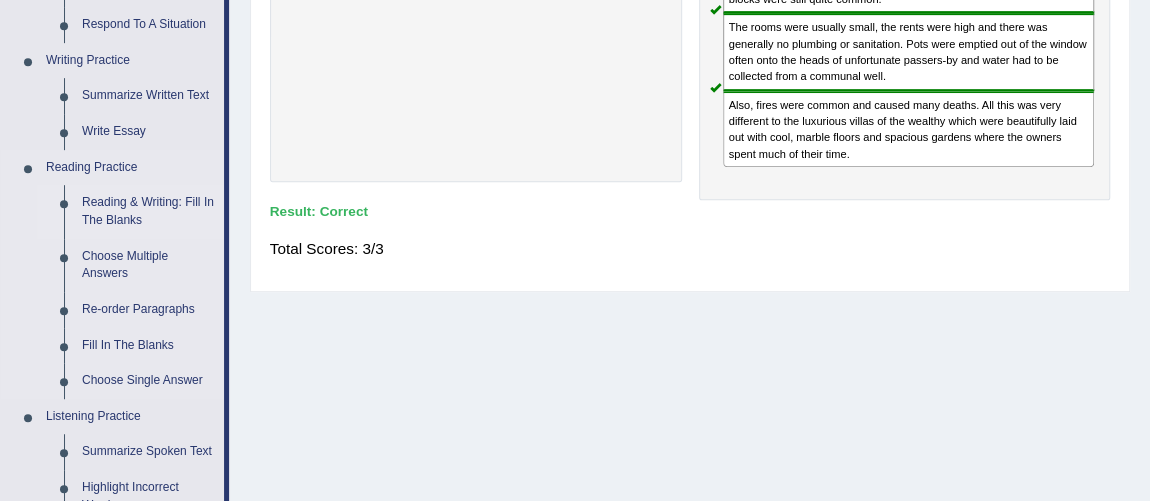click on "Reading & Writing: Fill In The Blanks" at bounding box center (148, 211) 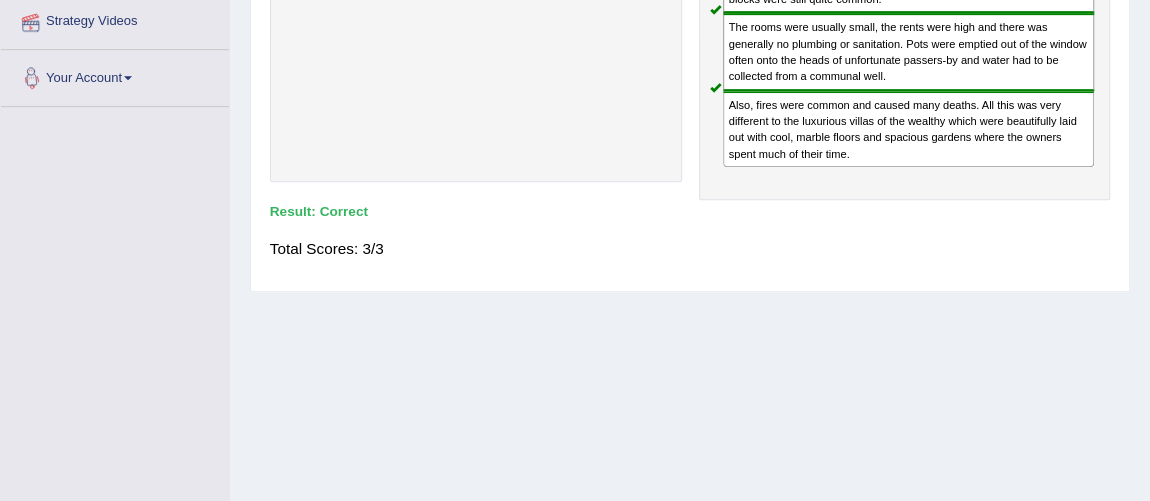 scroll, scrollTop: 538, scrollLeft: 0, axis: vertical 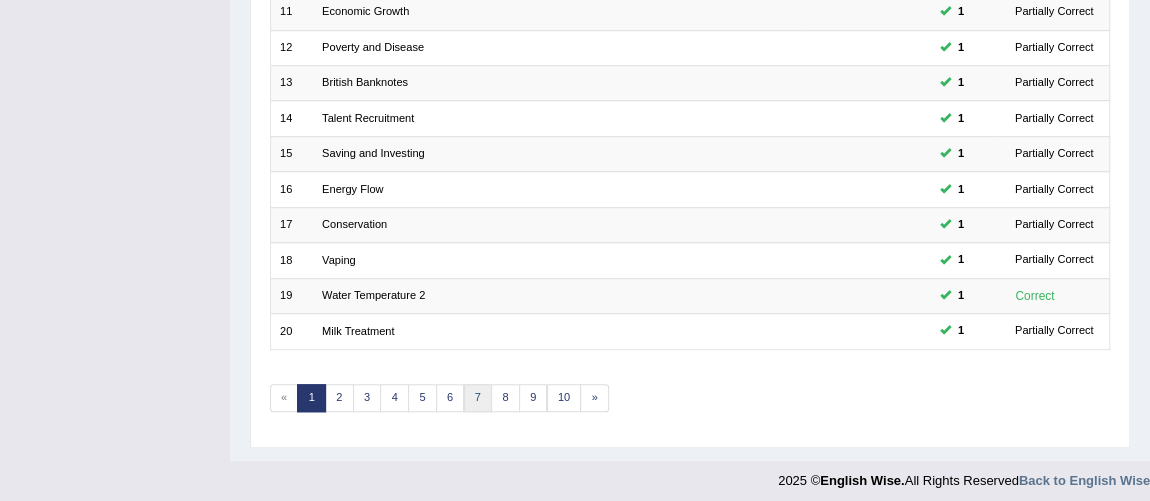 click on "7" at bounding box center [478, 398] 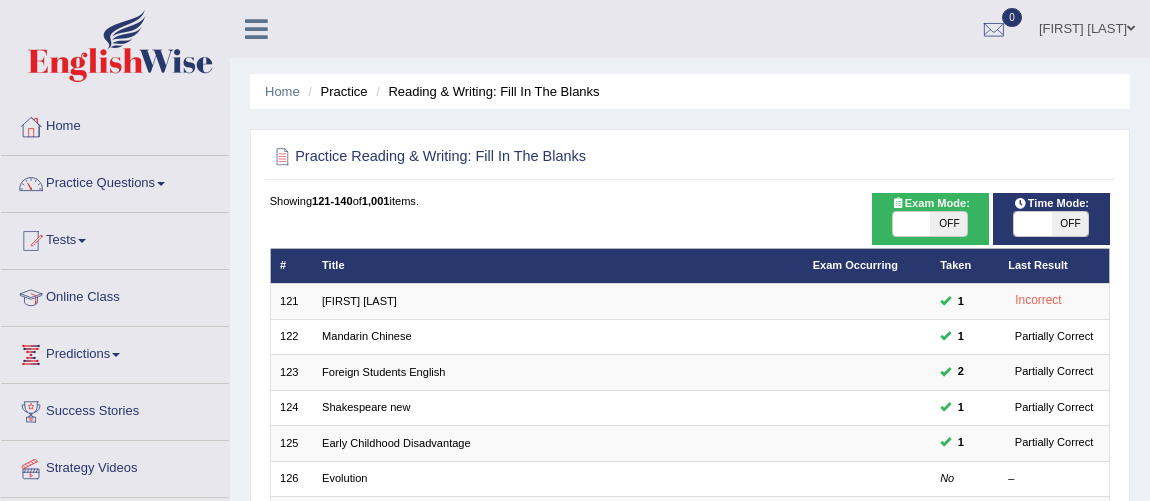 scroll, scrollTop: 0, scrollLeft: 0, axis: both 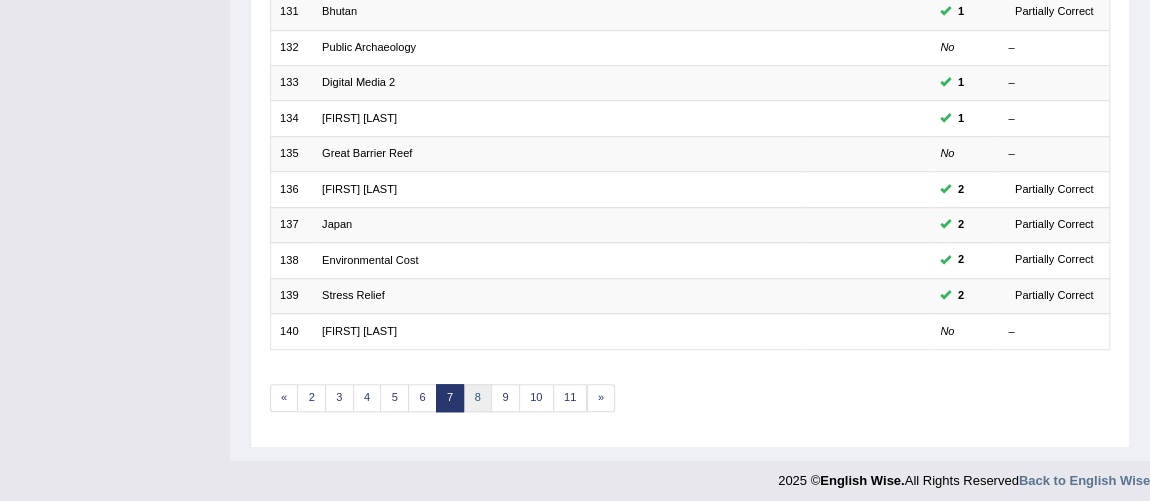 click on "8" at bounding box center (478, 398) 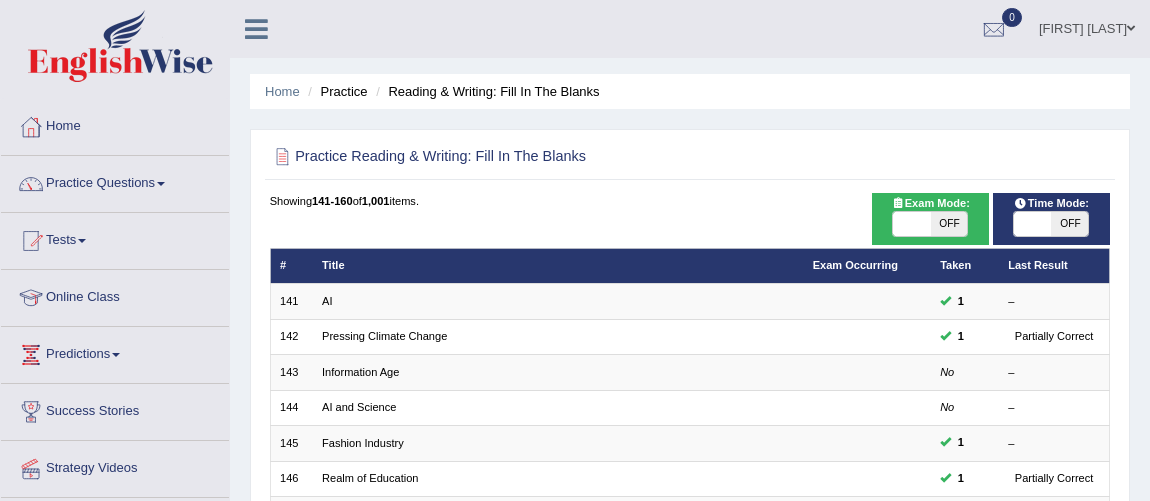 scroll, scrollTop: 0, scrollLeft: 0, axis: both 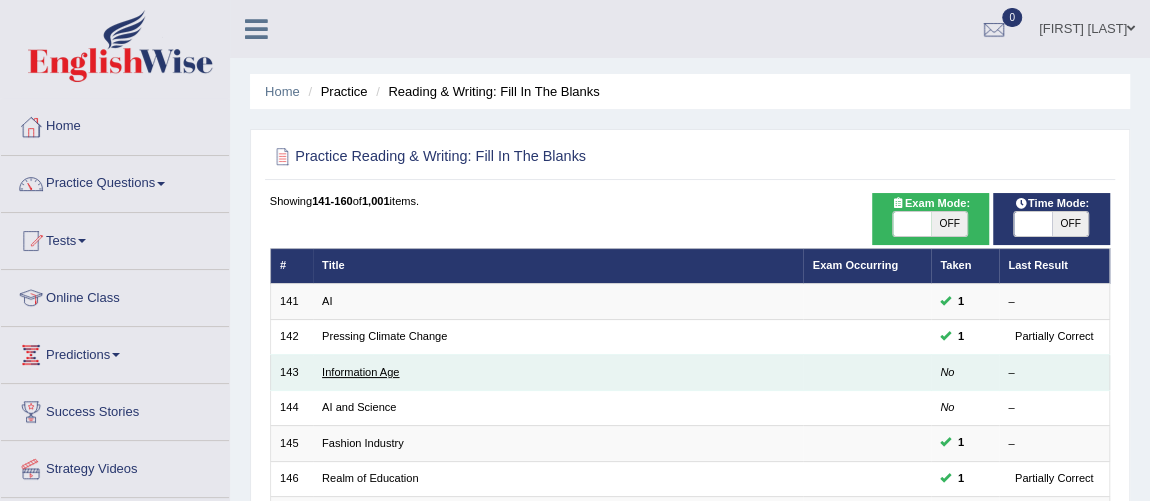 click on "Information Age" at bounding box center (360, 372) 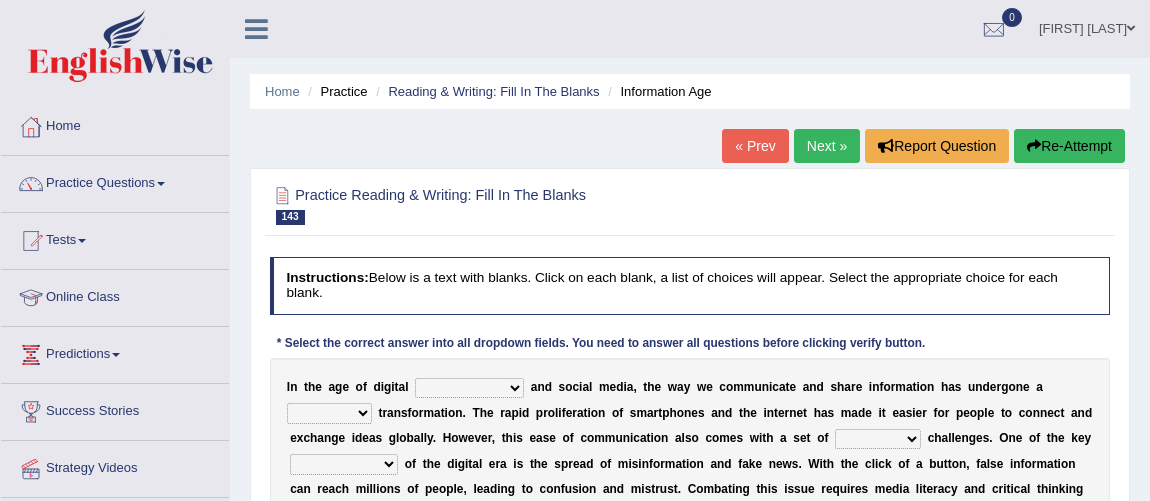 scroll, scrollTop: 0, scrollLeft: 0, axis: both 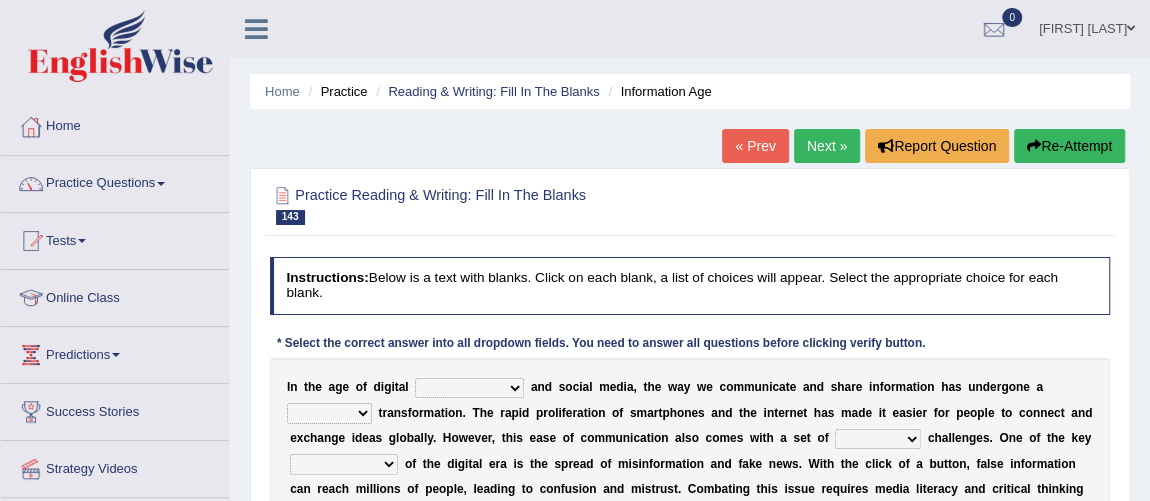 click on "transformation resistance coincidence disruption" at bounding box center [469, 388] 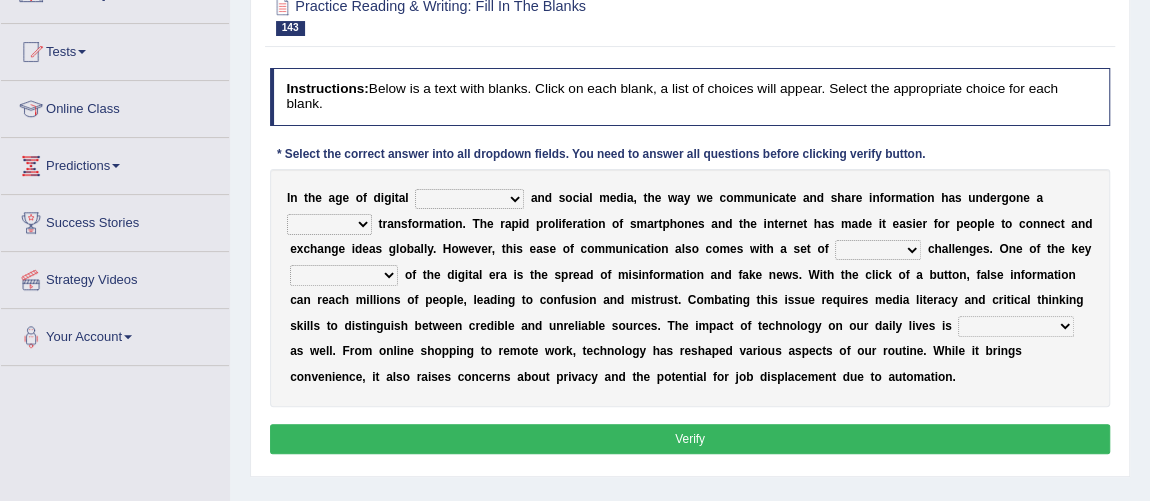scroll, scrollTop: 192, scrollLeft: 0, axis: vertical 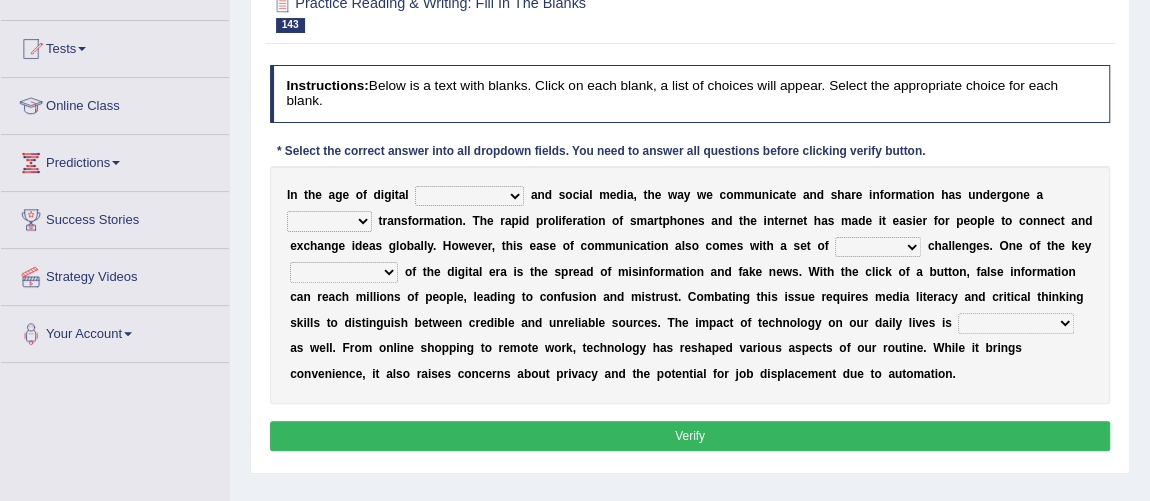 click on "transformation resistance coincidence disruption" at bounding box center [469, 196] 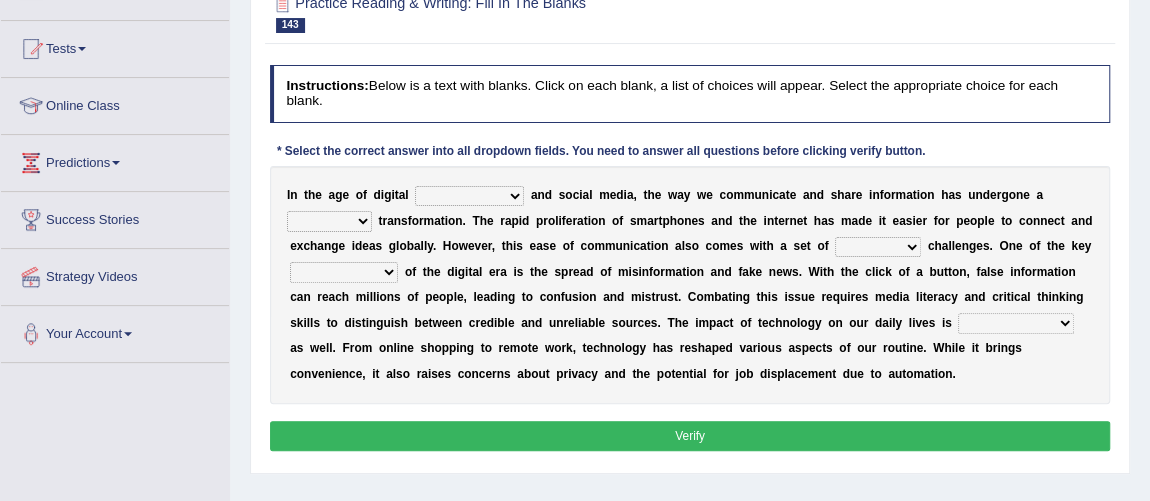 click on "positive radical dramatic negative" at bounding box center (329, 221) 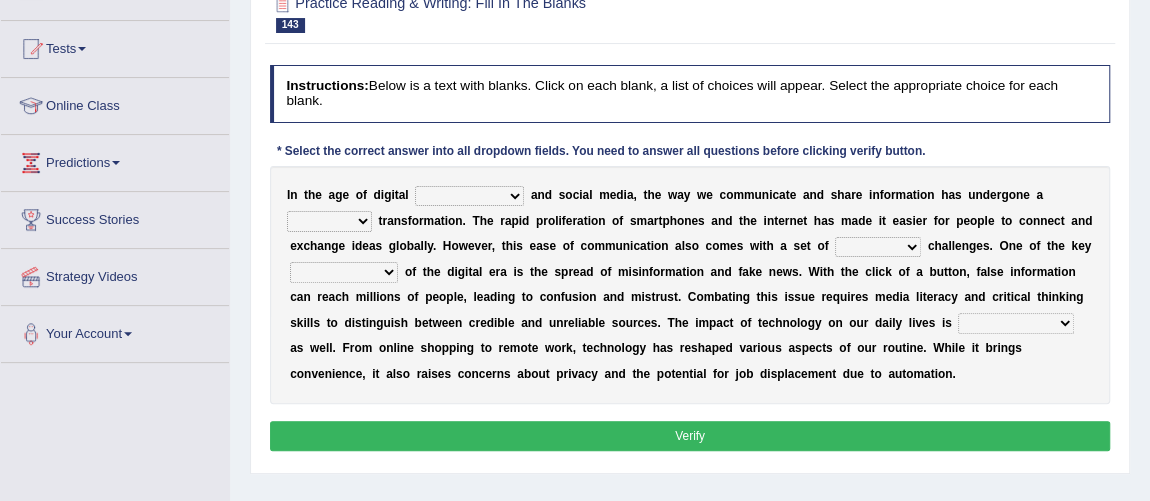 select on "transformation" 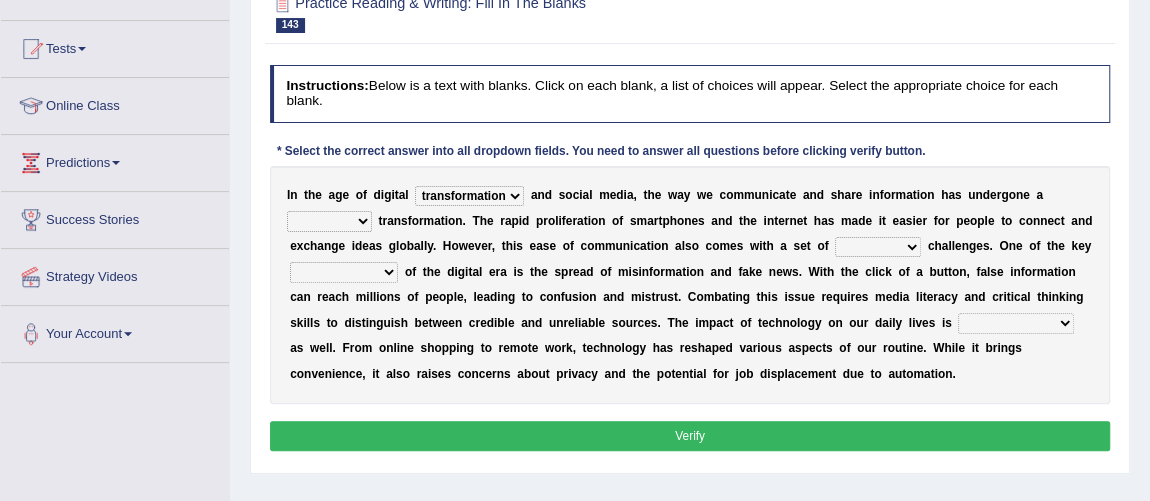 click on "transformation resistance coincidence disruption" at bounding box center [469, 196] 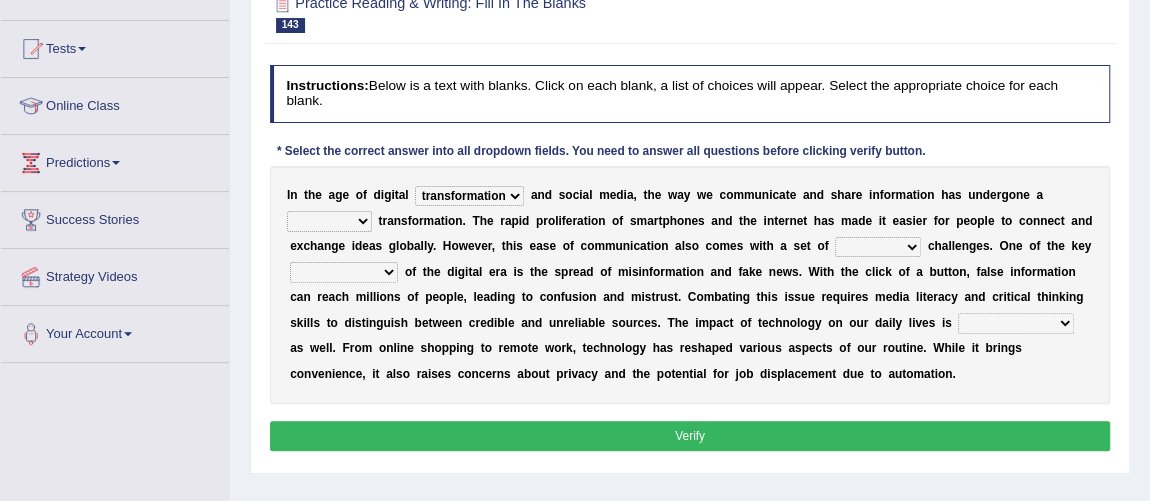 click on "positive radical dramatic negative" at bounding box center [329, 221] 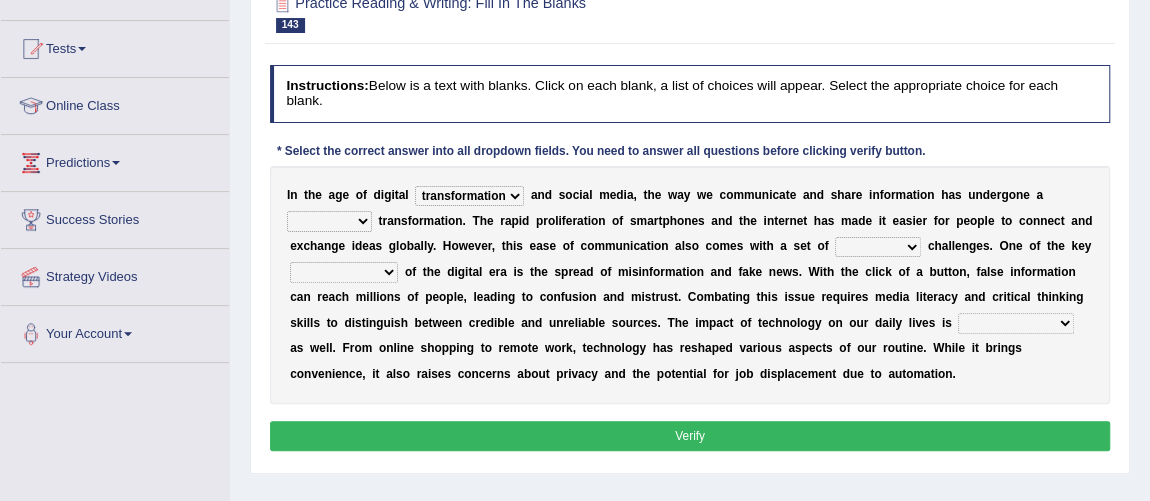 select on "positive" 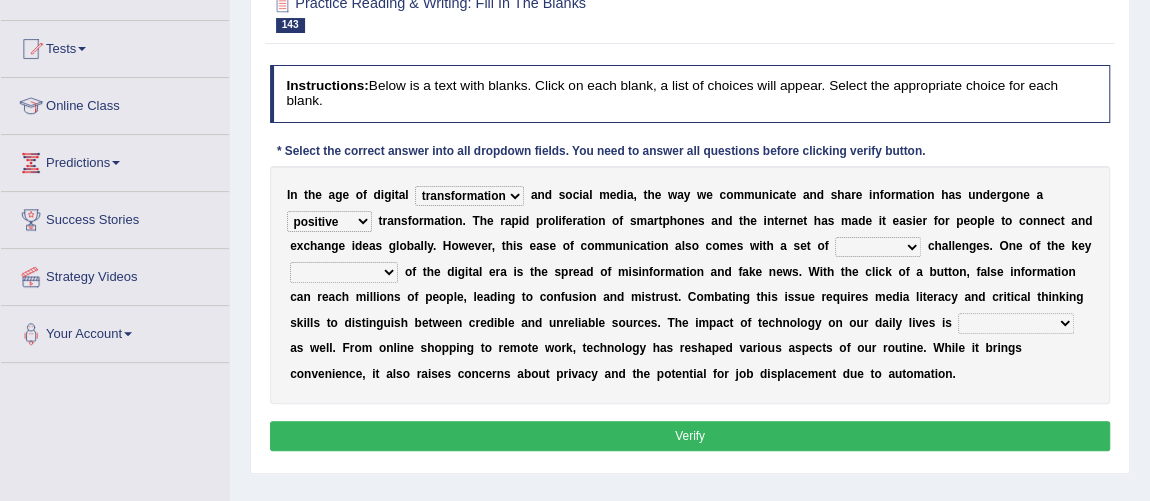 click on "positive radical dramatic negative" at bounding box center [329, 221] 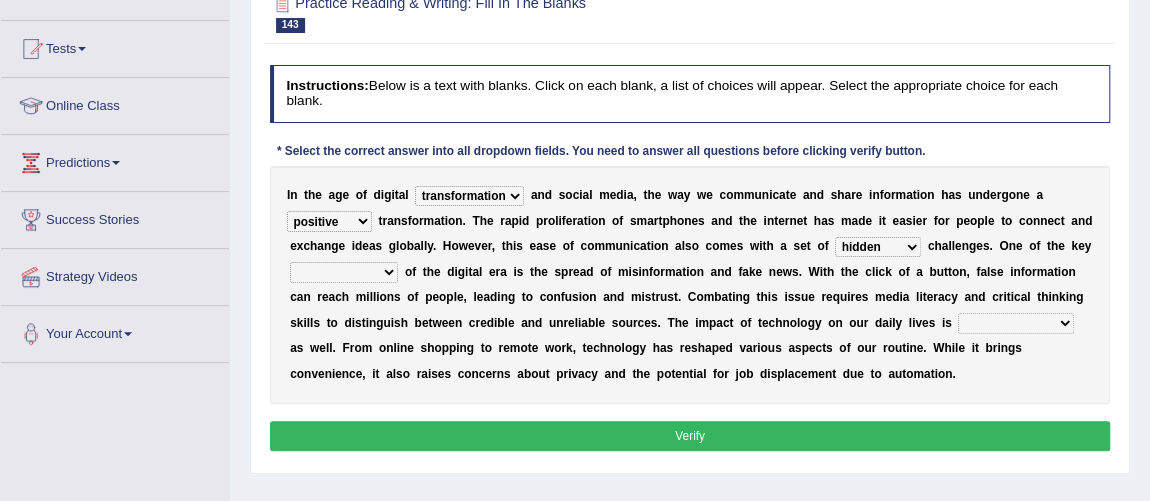 click on "exciting perplexing daunting hidden" at bounding box center [878, 247] 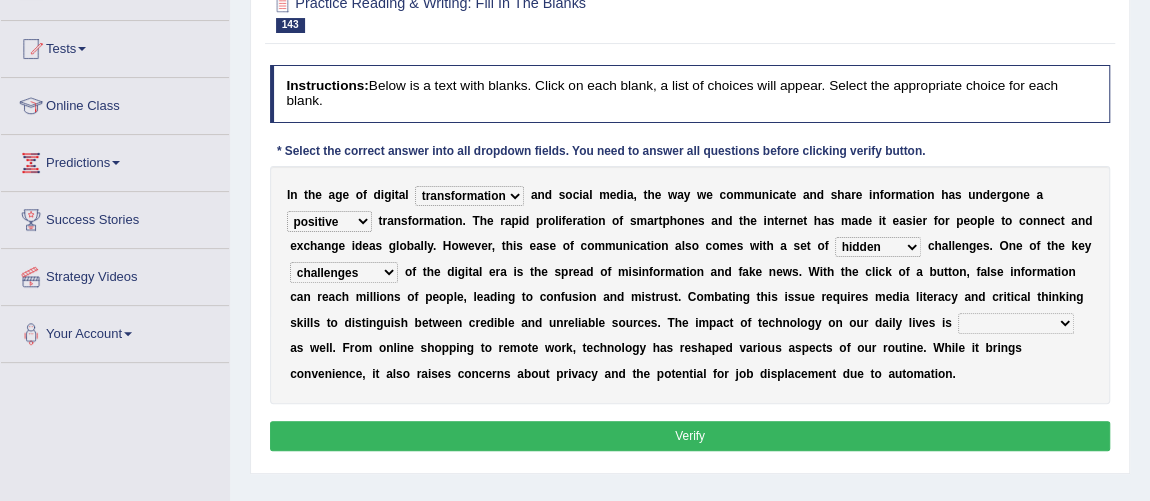 click on "alarming negligible inconsequential profound" at bounding box center [1016, 323] 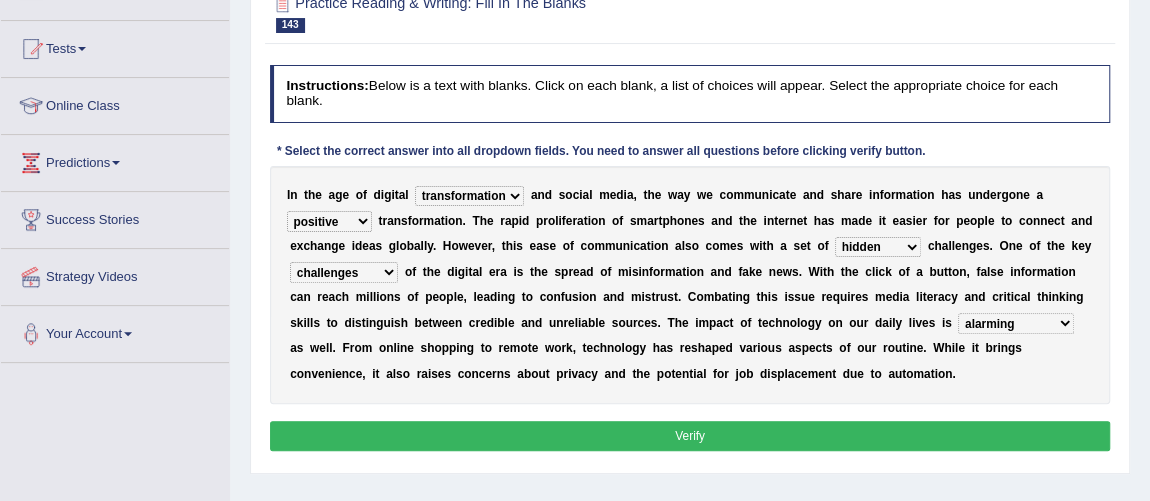 click on "alarming negligible inconsequential profound" at bounding box center (1016, 323) 